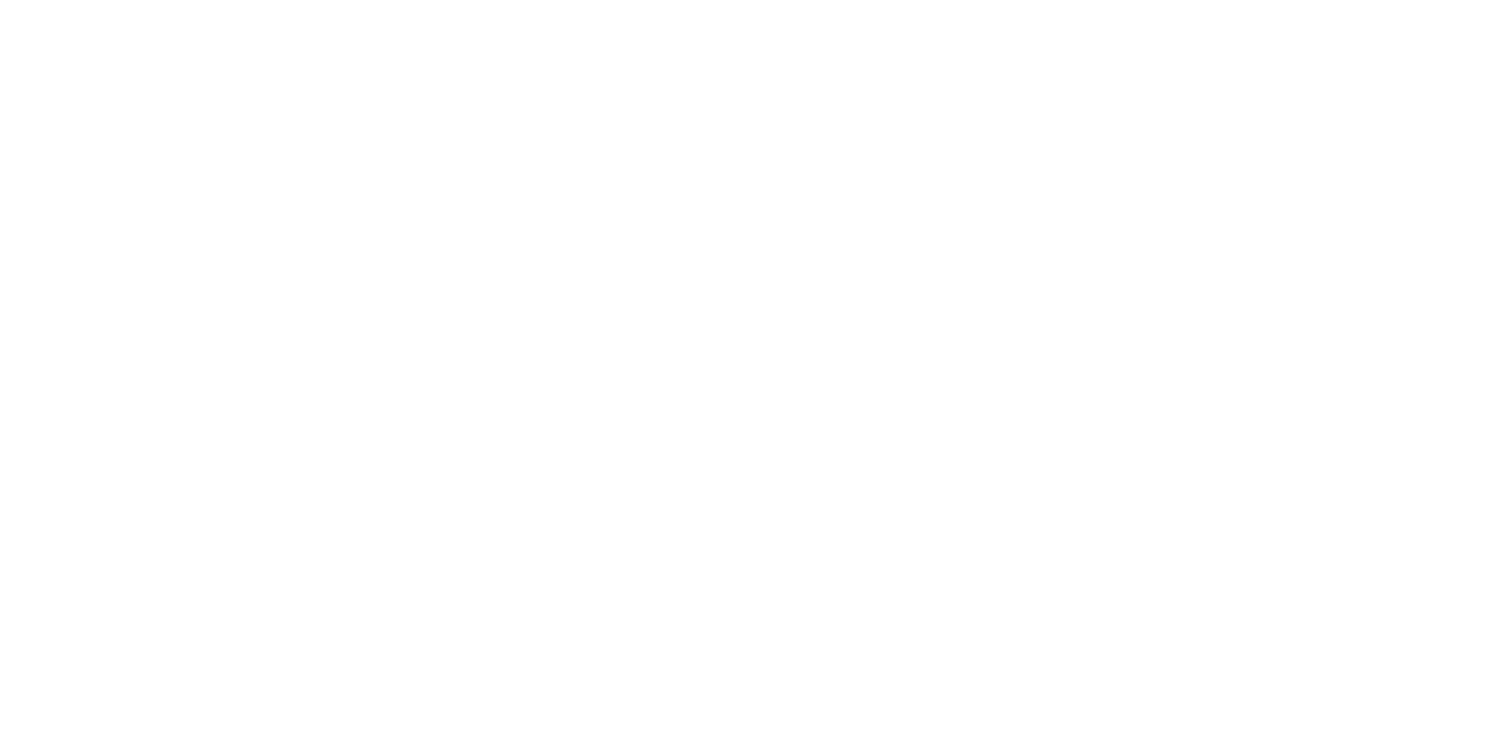 scroll, scrollTop: 0, scrollLeft: 0, axis: both 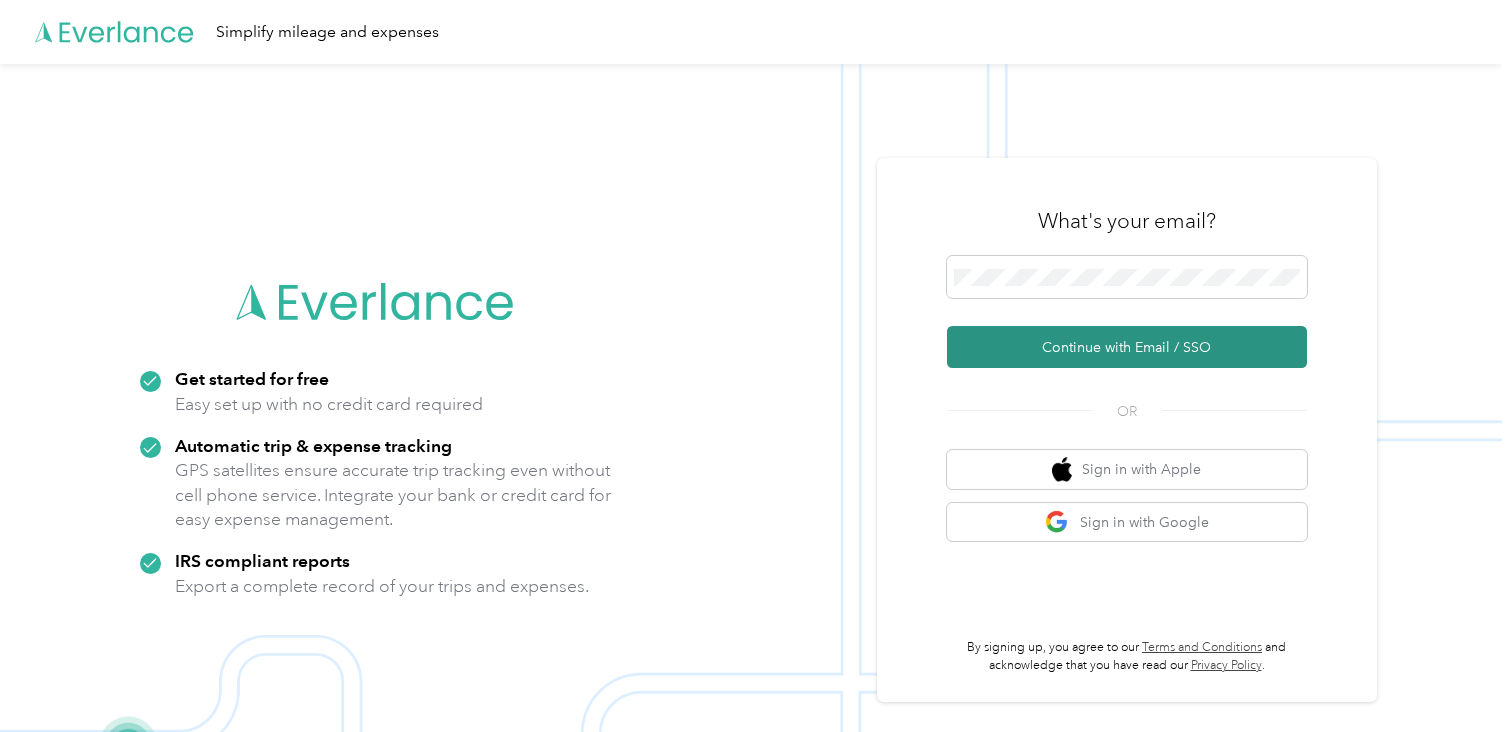 click on "Continue with Email / SSO" at bounding box center [1127, 347] 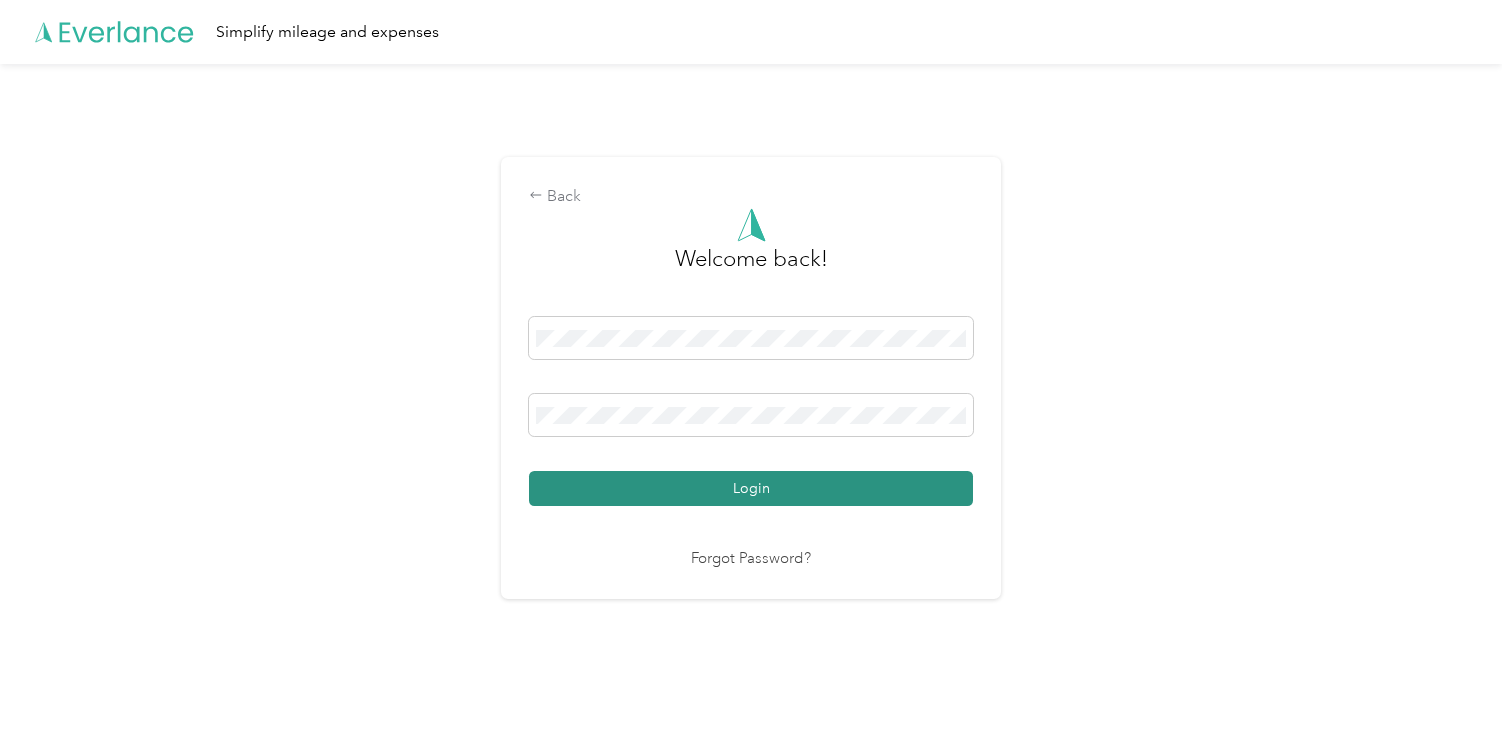 click on "Login" at bounding box center (751, 488) 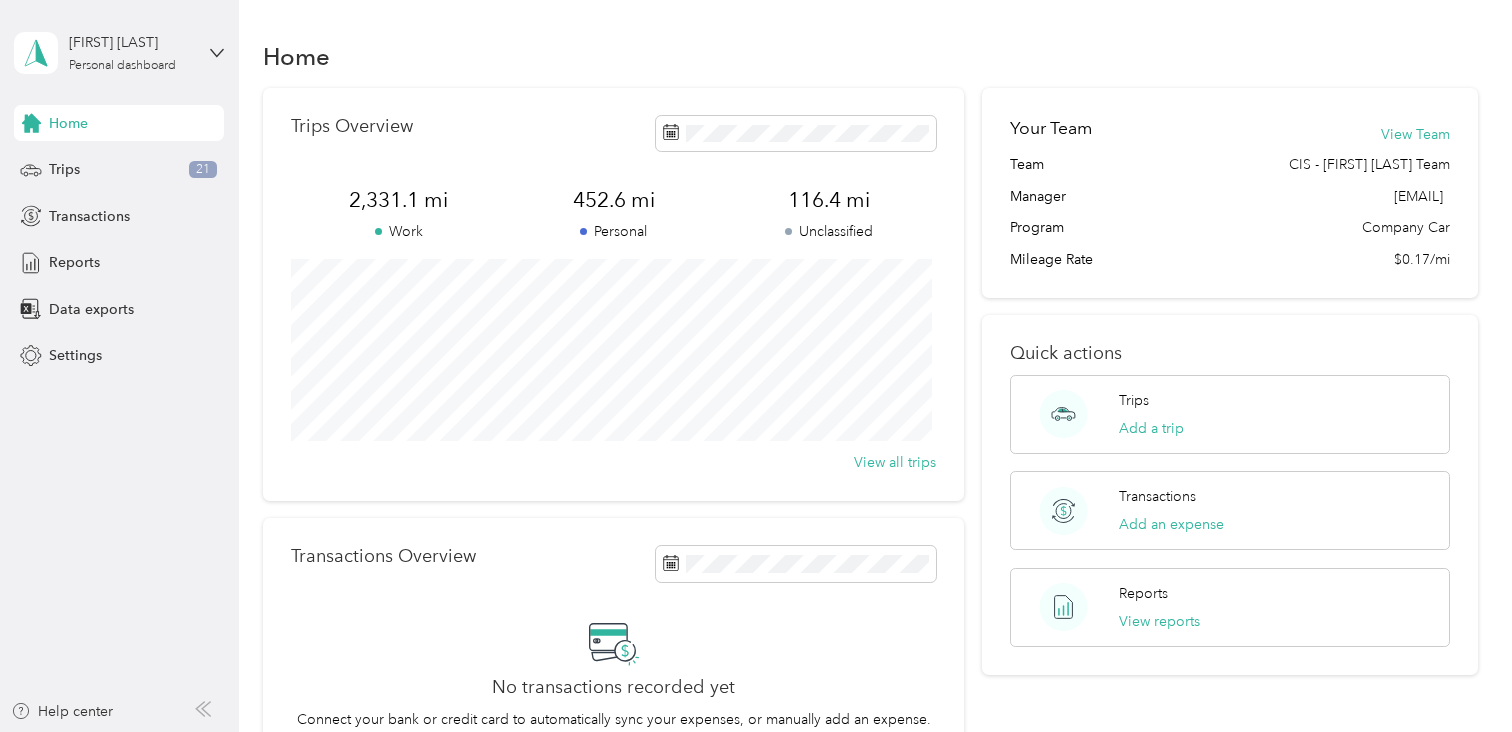 click on "No transactions recorded yet Connect your bank or credit card to automatically sync your expenses, or manually add an expense. Add an expense" at bounding box center (613, 689) 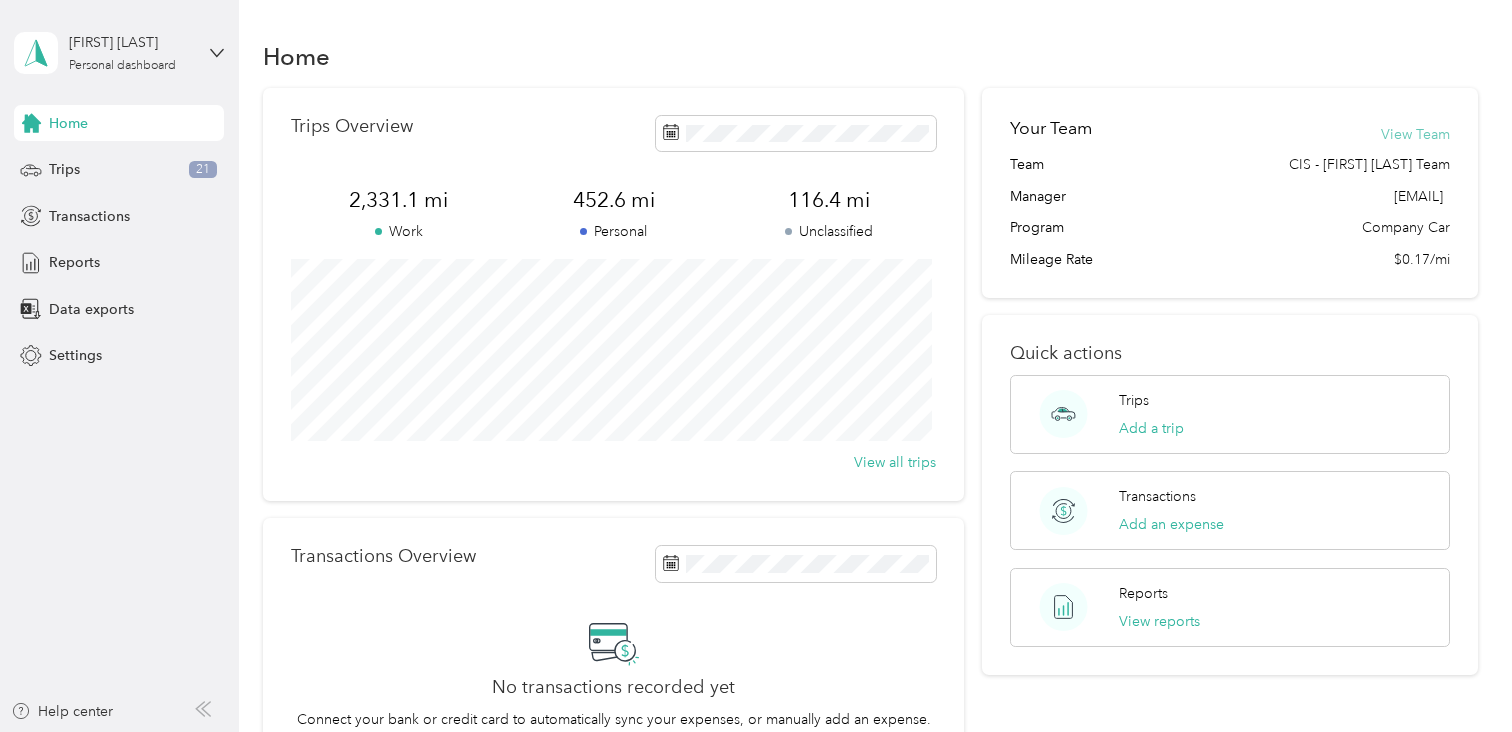 click on "View Team" at bounding box center (1415, 134) 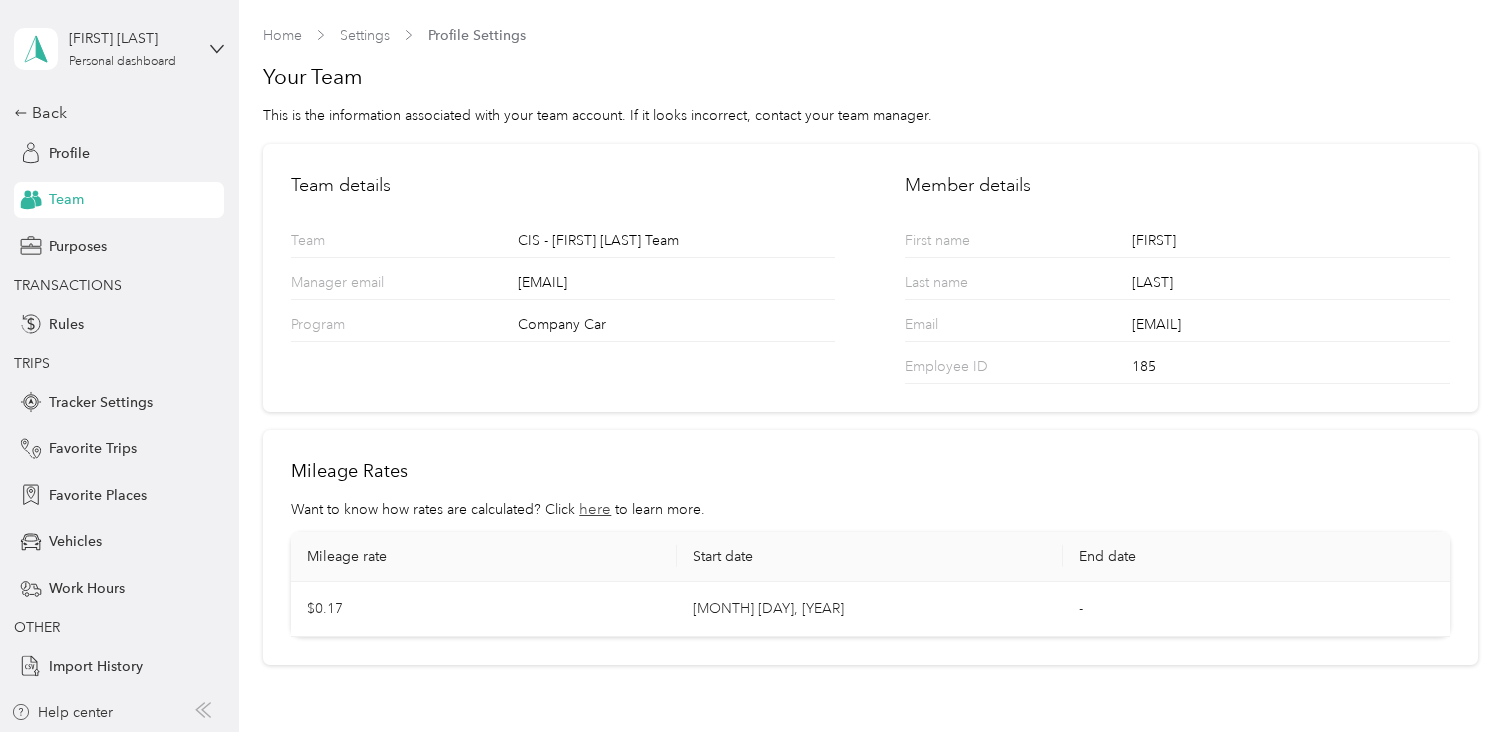 scroll, scrollTop: 4, scrollLeft: 0, axis: vertical 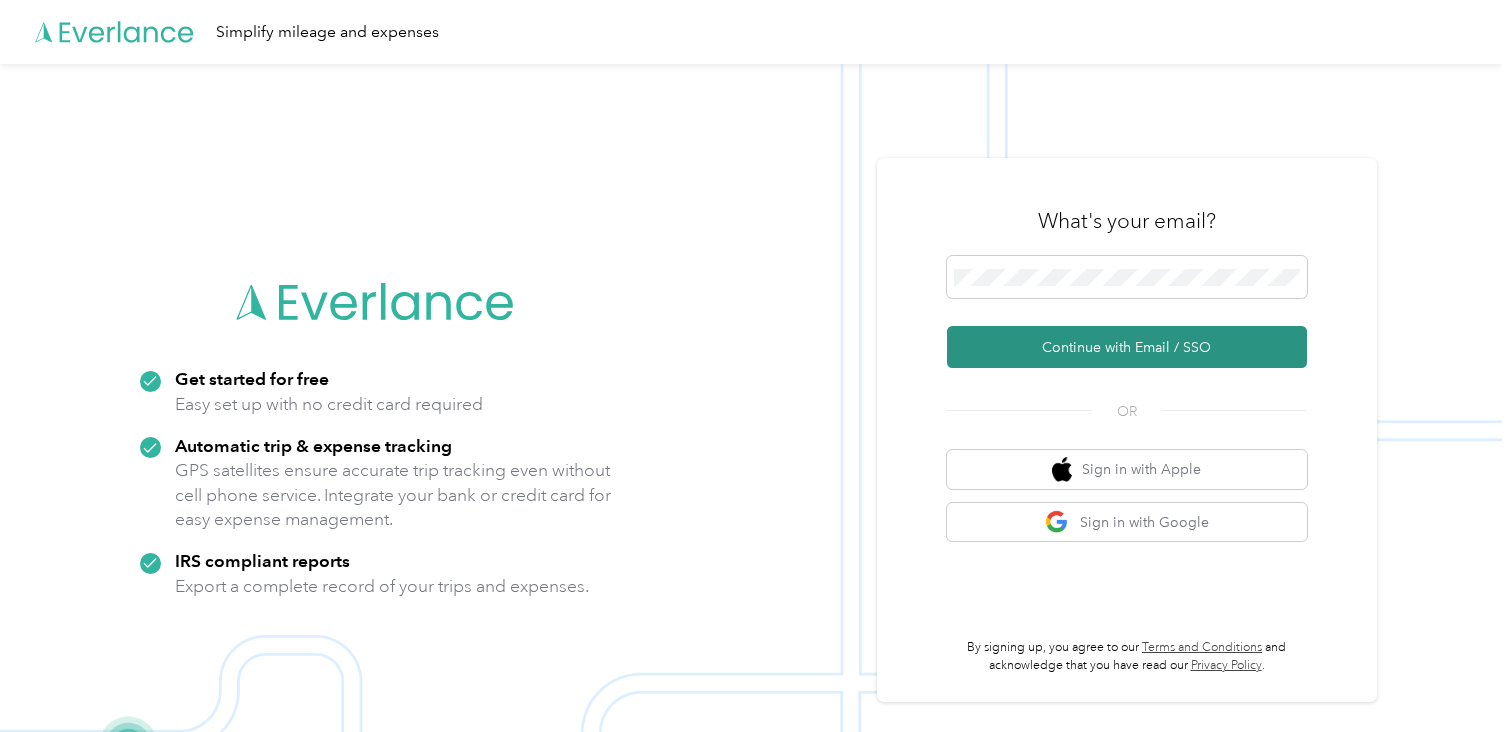 click on "Continue with Email / SSO" at bounding box center (1127, 347) 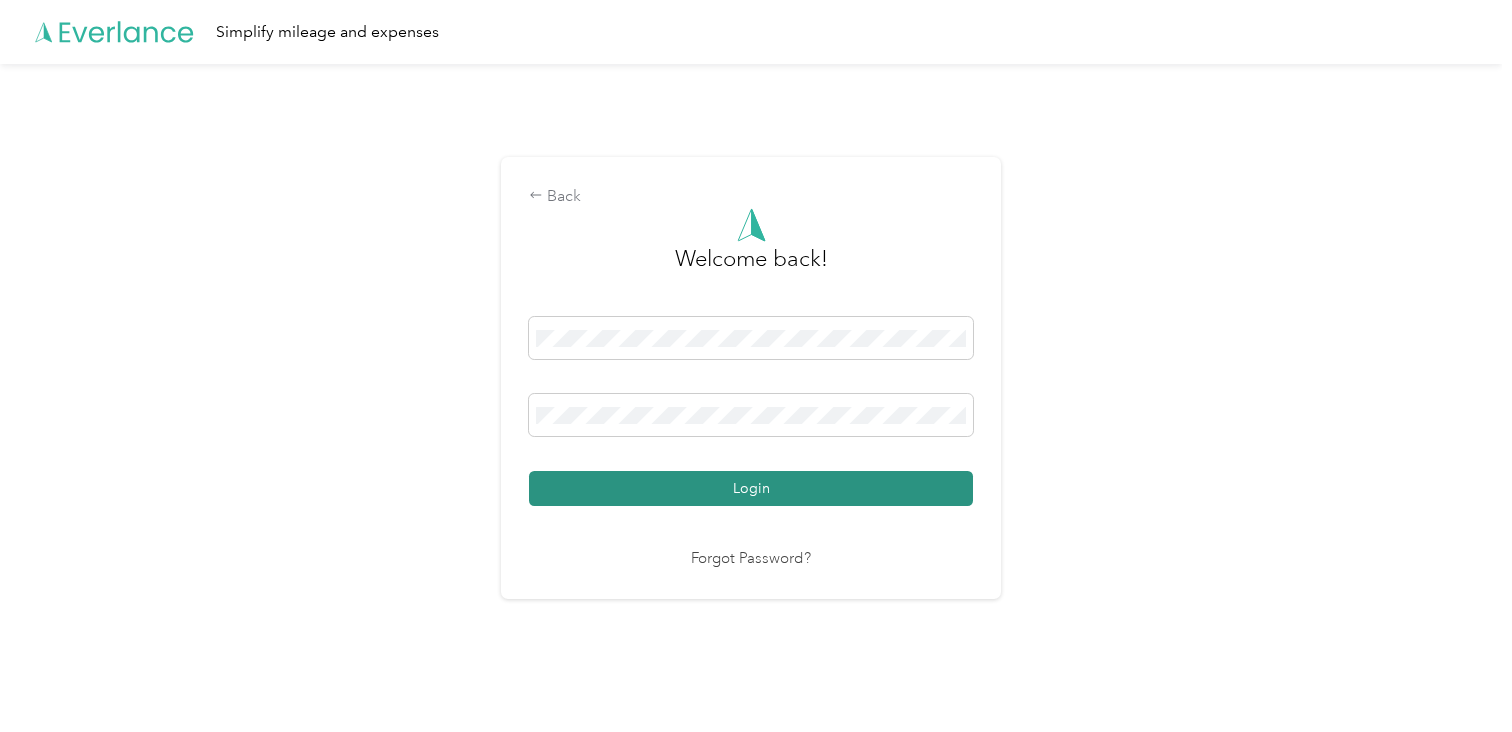 click on "Login" at bounding box center [751, 488] 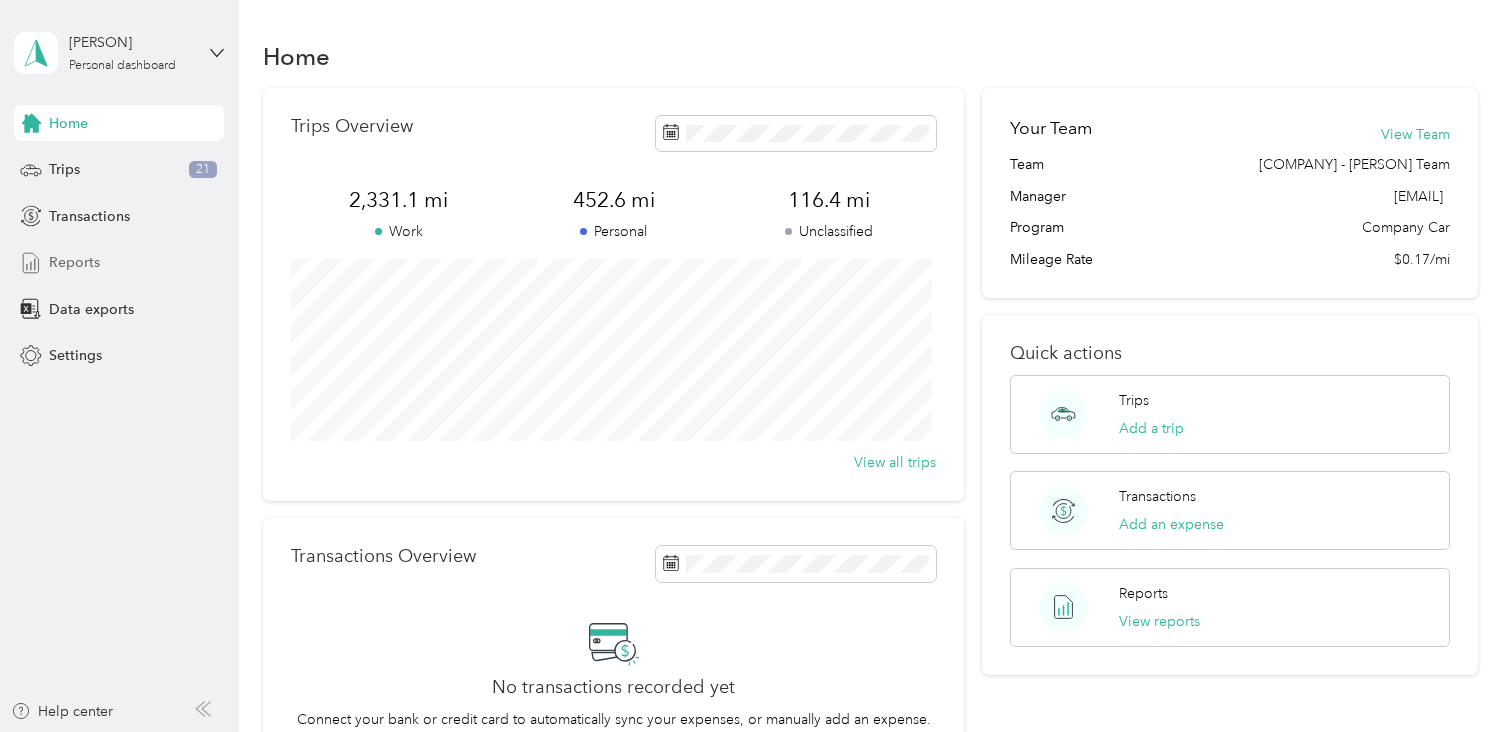 click on "Reports" at bounding box center [74, 262] 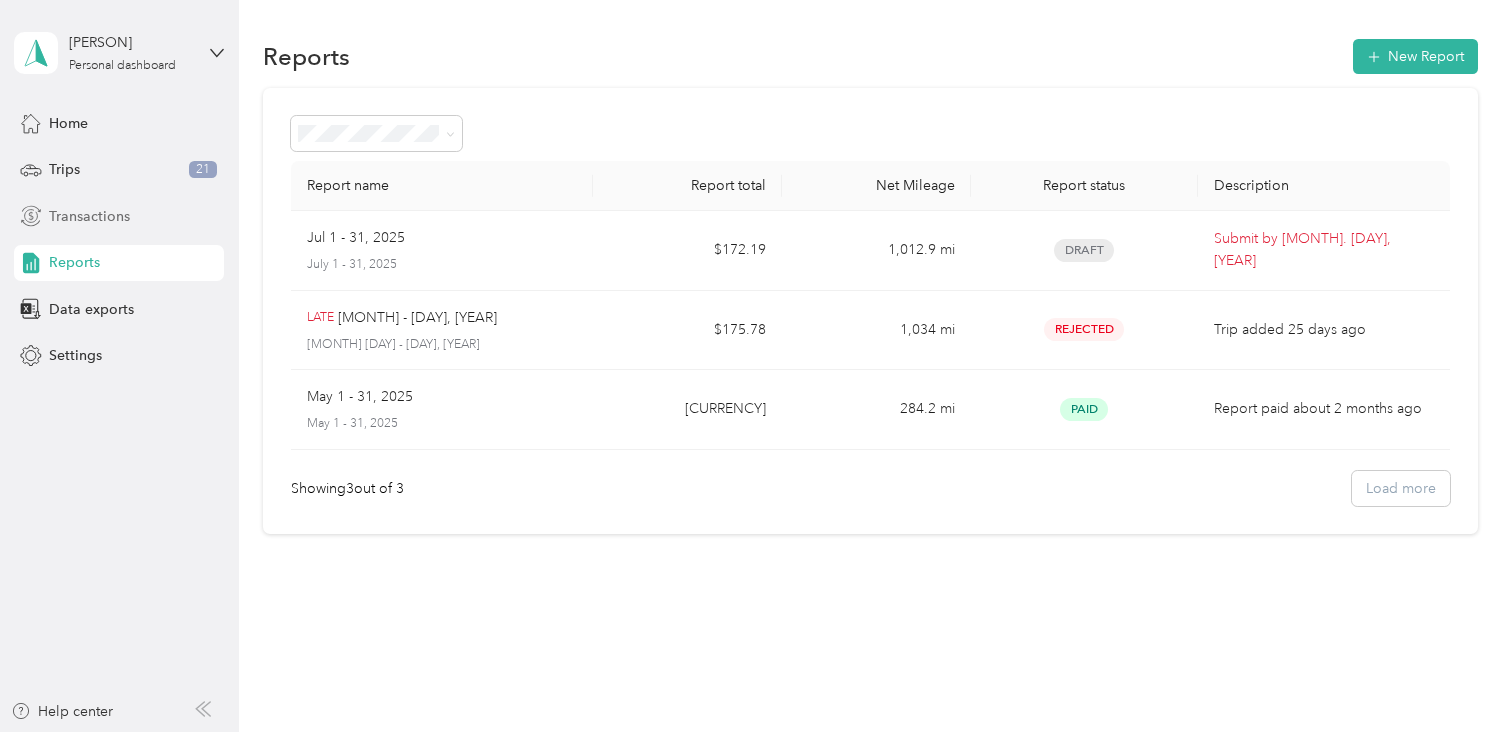 click on "Transactions" at bounding box center [89, 216] 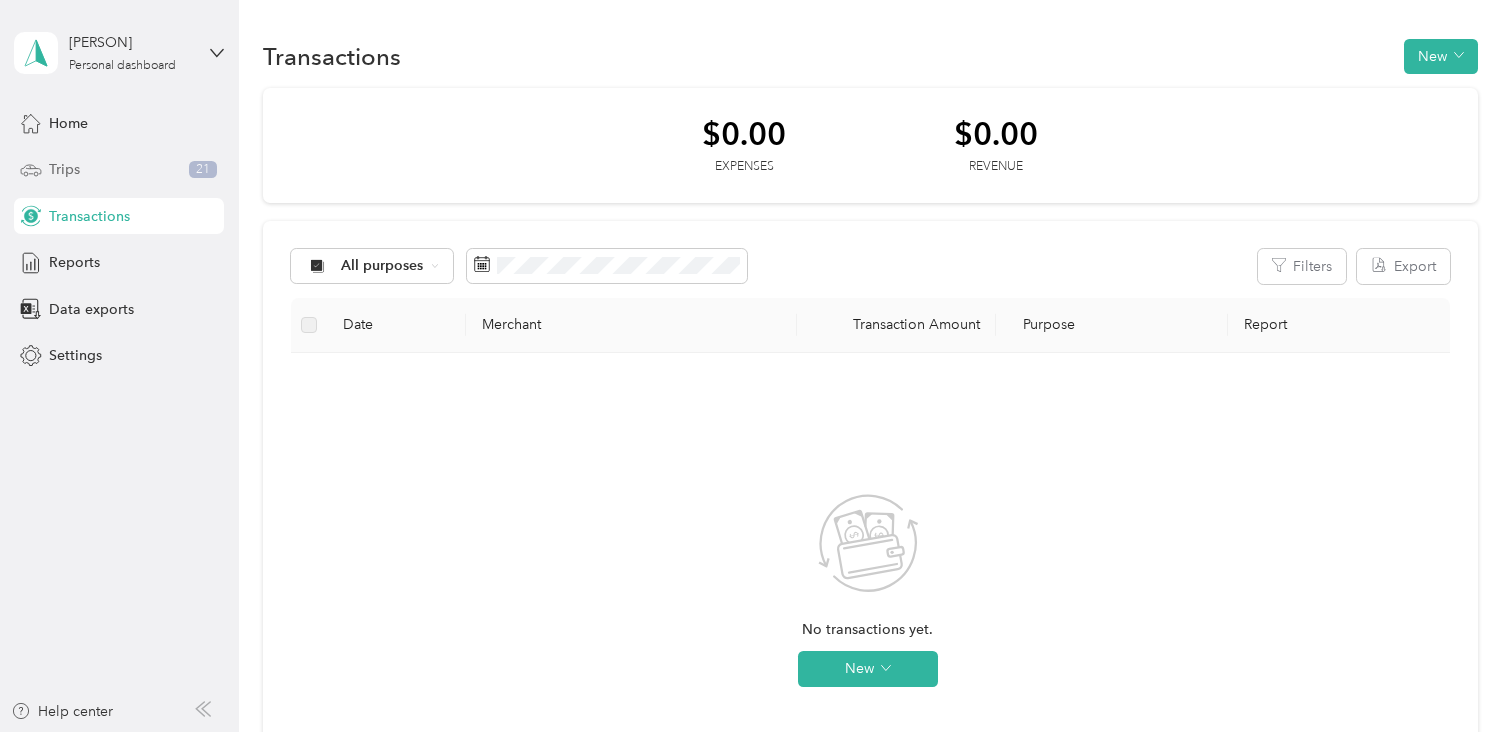 click on "Trips" at bounding box center (64, 169) 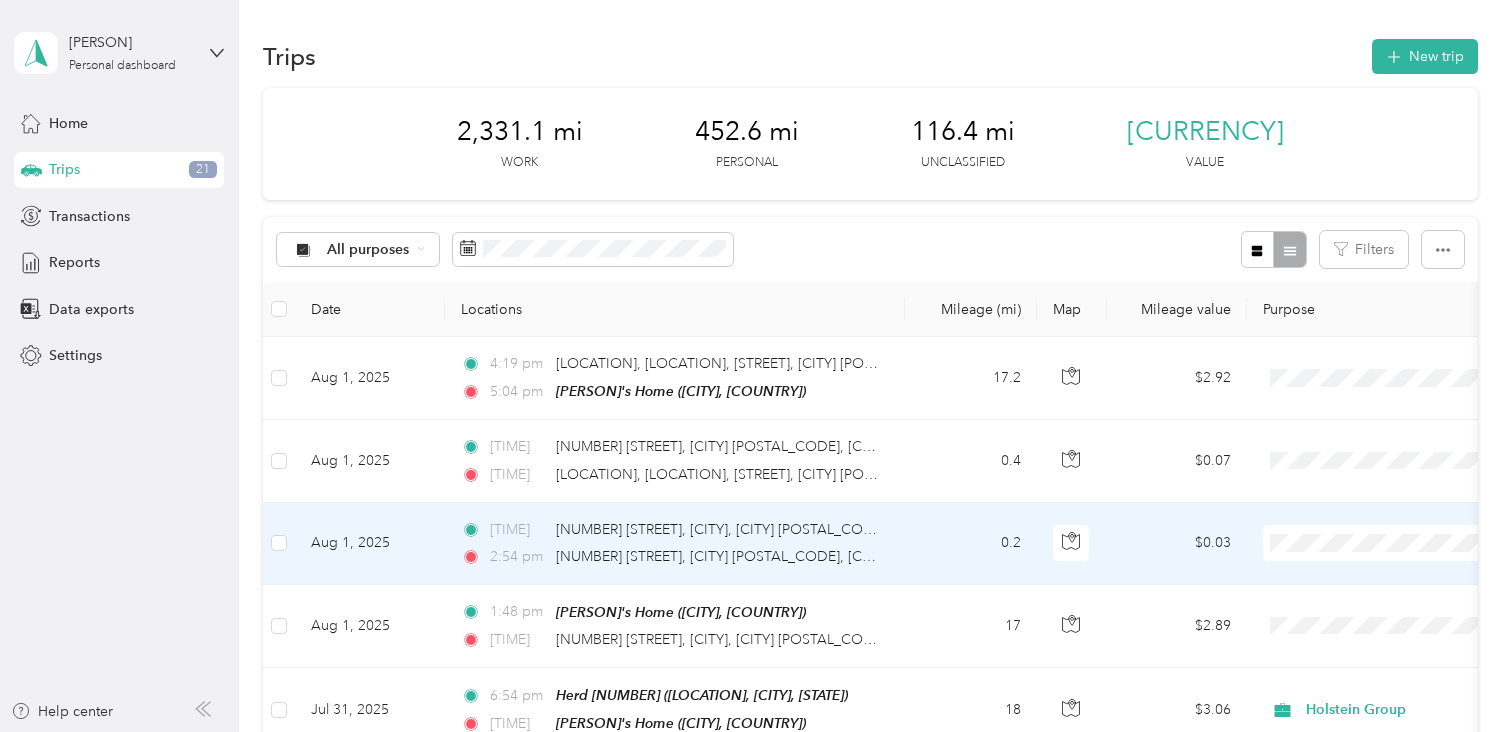 type 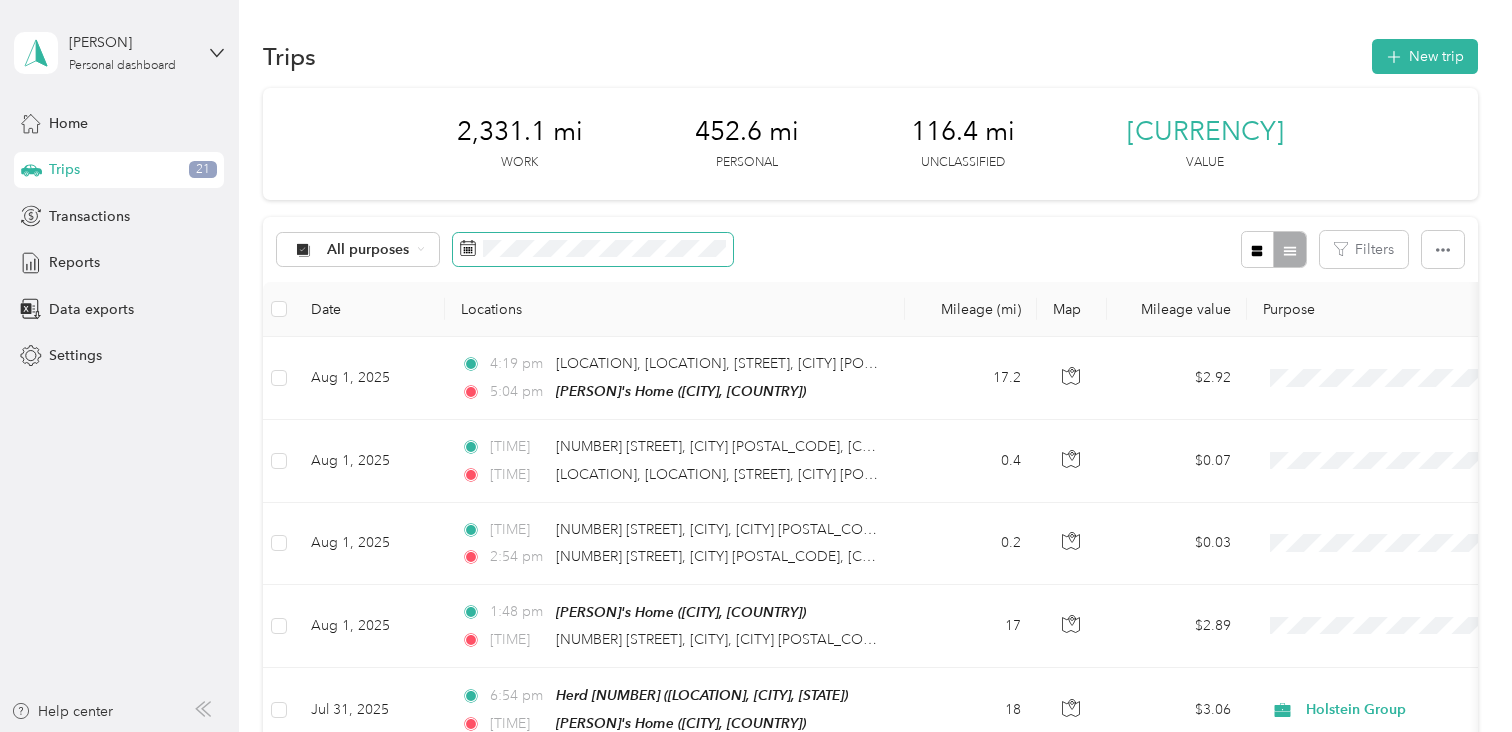 click 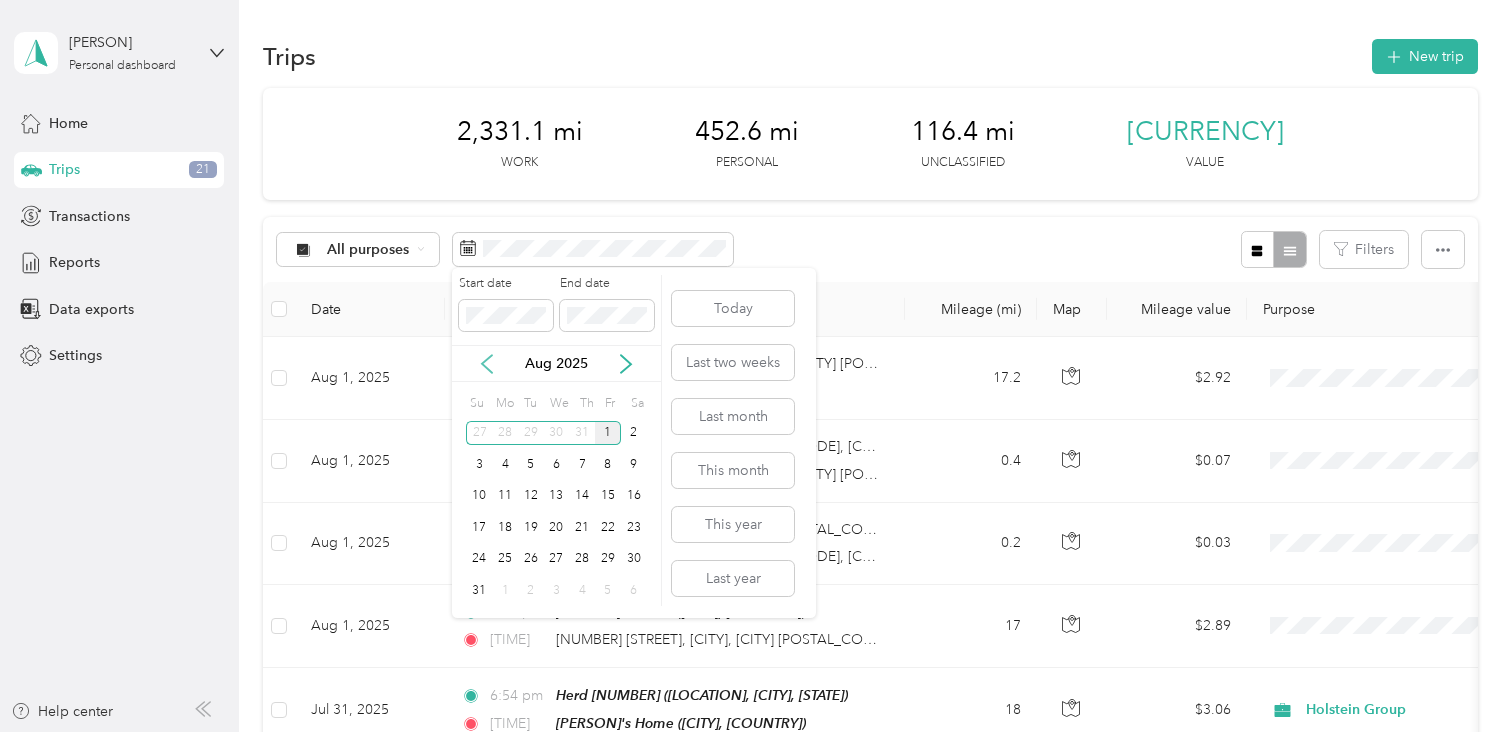 click 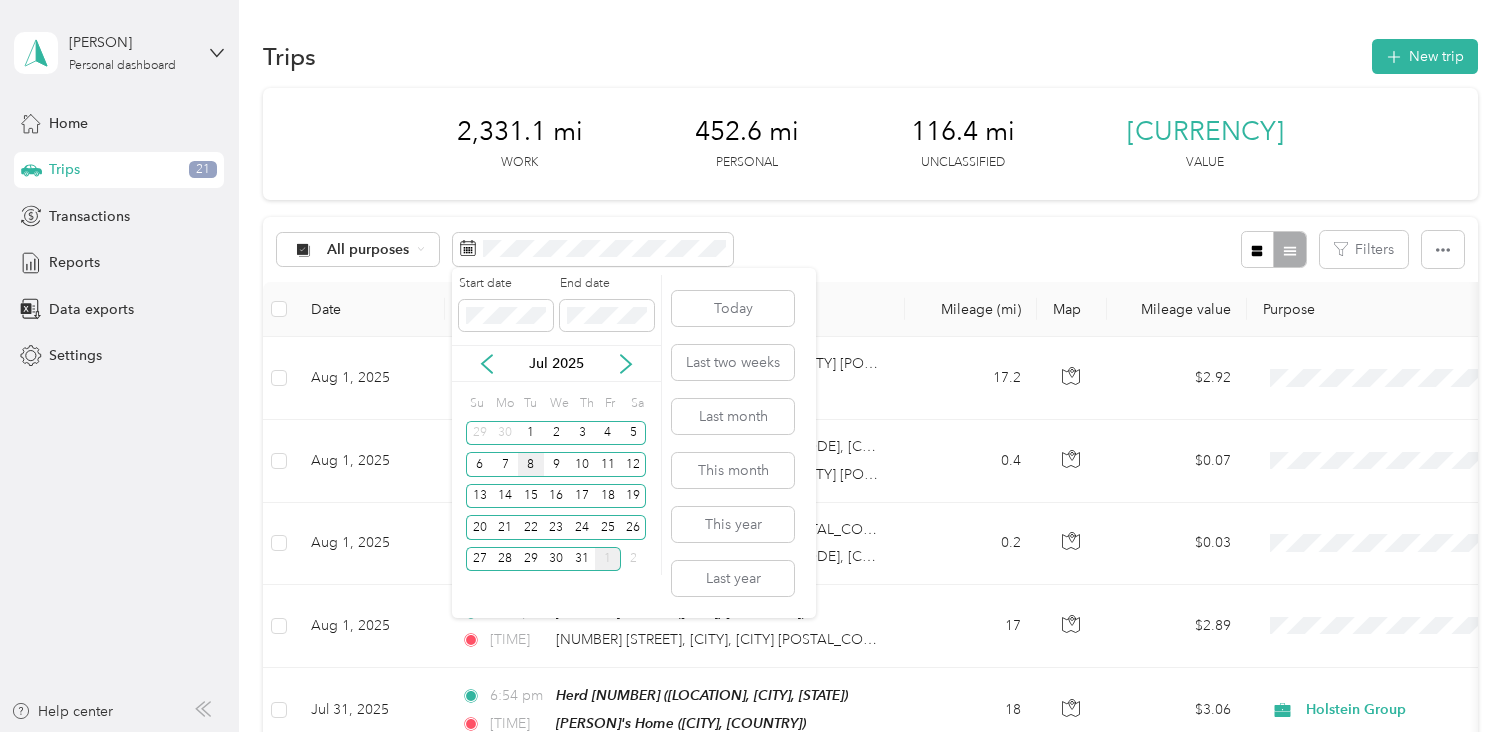 click on "8" at bounding box center [531, 464] 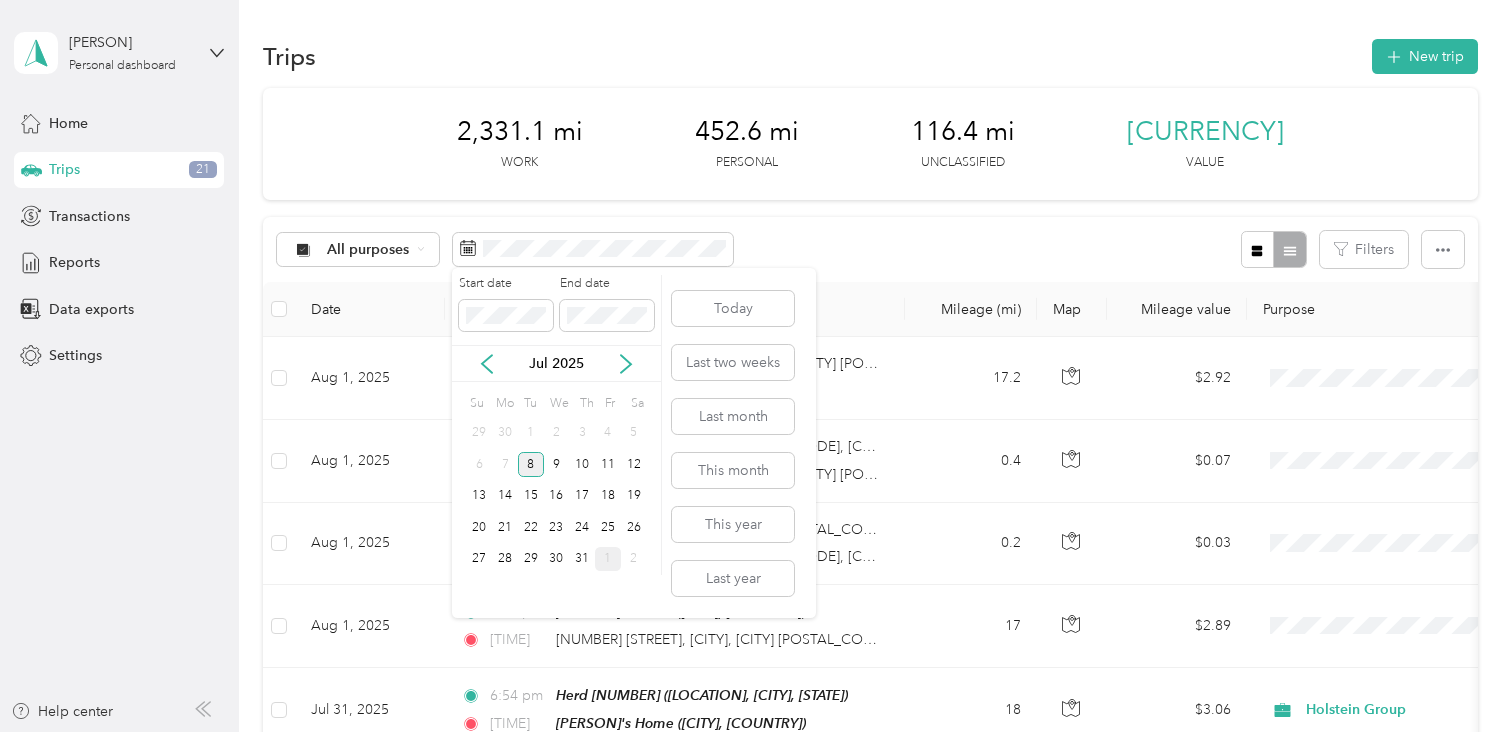 click on "8" at bounding box center [531, 464] 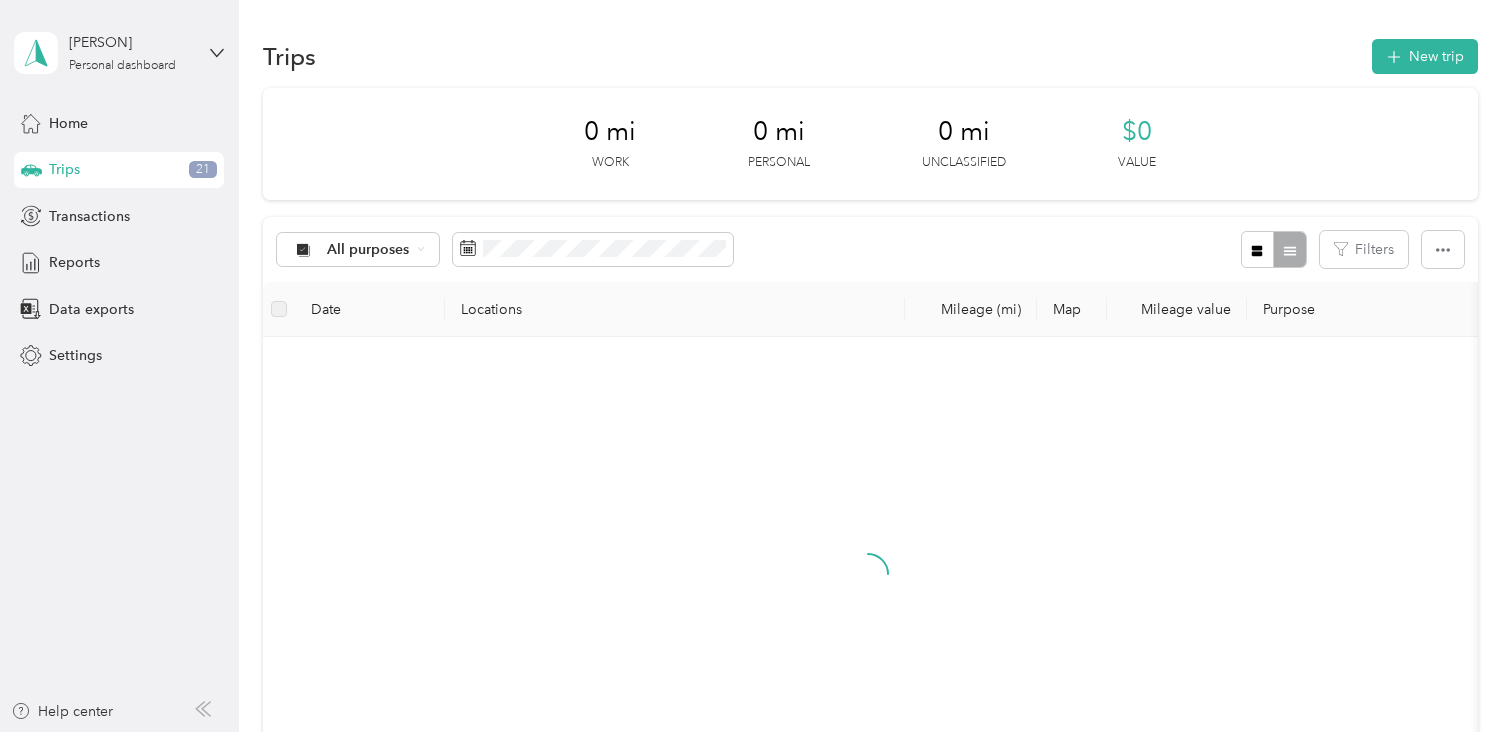 click on "8" at bounding box center (531, 462) 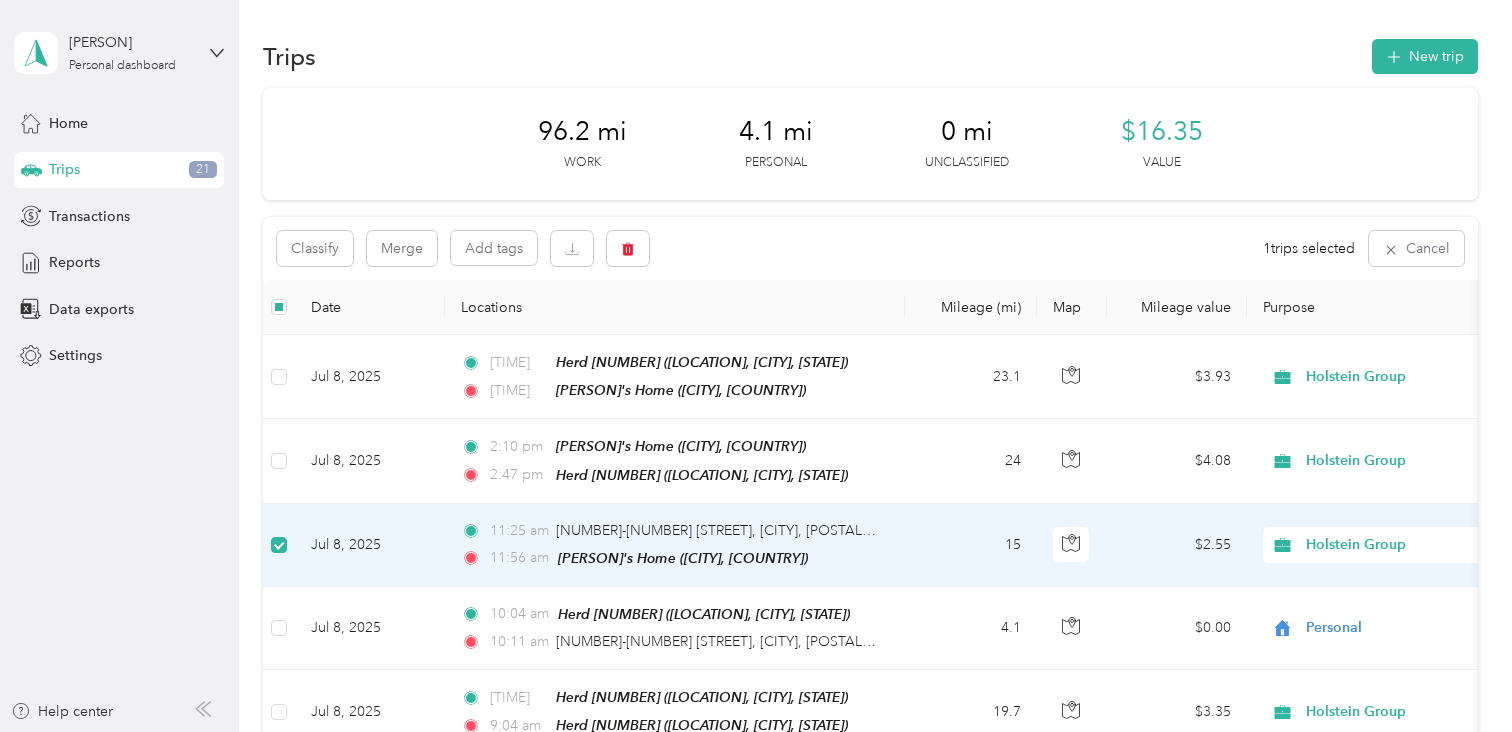 click on "[TIME] [NUMBER]-[NUMBER] [STREET], [CITY], [POSTAL_CODE], [COUNTRY]  [TIME] [PERSON]'s Home ([CITY], [COUNTRY])" at bounding box center [675, 545] 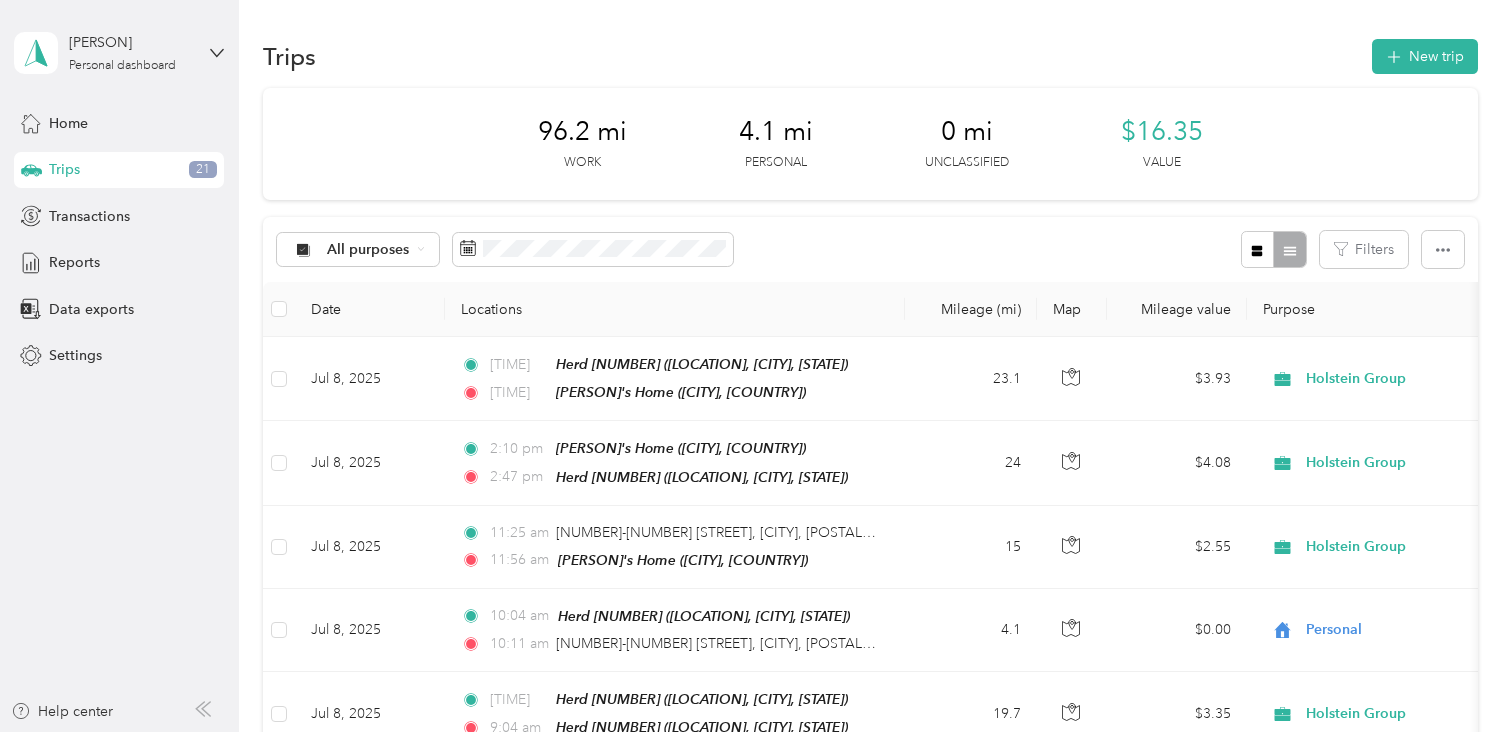 click on "Trips New trip [MILEAGE]   mi Work [MILEAGE]   mi Personal [MILEAGE]   mi Unclassified [CURRENCY] Value All purposes Filters Date Locations Mileage (mi) Map Mileage value Purpose Track Method Report                     [MONTH] [DAY], [YEAR] [TIME] Herd [NUMBER] ([LOCATION], [CITY], [STATE]) [TIME] [PERSON]'s Home ([CITY], [COUNTRY]) [MILEAGE] [CURRENCY] [GROUP] [METHOD] [MONTH] - [DAY], [YEAR] [MONTH] [DAY], [YEAR] [TIME] [PERSON]'s Home ([CITY], [COUNTRY]) [TIME] Herd [NUMBER] ([LOCATION], [CITY], [STATE]) [MILEAGE] [CURRENCY] [GROUP] [METHOD] [MONTH] - [DAY], [YEAR] [MONTH] [DAY], [YEAR] [TIME] [NUMBER]-[NUMBER] [STREET], [CITY], [POSTAL_CODE], [COUNTRY]  [TIME] [PERSON]'s Home ([CITY], [COUNTRY]) [MILEAGE] [CURRENCY] [GROUP] [METHOD] [MONTH] - [DAY], [YEAR] [MONTH] [DAY], [YEAR] [TIME] Herd [NUMBER] ([LOCATION], [CITY], [STATE]) [TIME] [NUMBER]-[NUMBER] [STREET], [CITY], [POSTAL_CODE], [COUNTRY]  [MILEAGE] [CURRENCY] [PURPOSE] [METHOD] -- [MONTH] [DAY], [YEAR] [TIME] Herd [NUMBER] ([LOCATION], [CITY], [STATE]) [TIME] Herd [NUMBER] ([LOCATION], [CITY], [STATE]) [MILEAGE] [CURRENCY]" at bounding box center (870, 544) 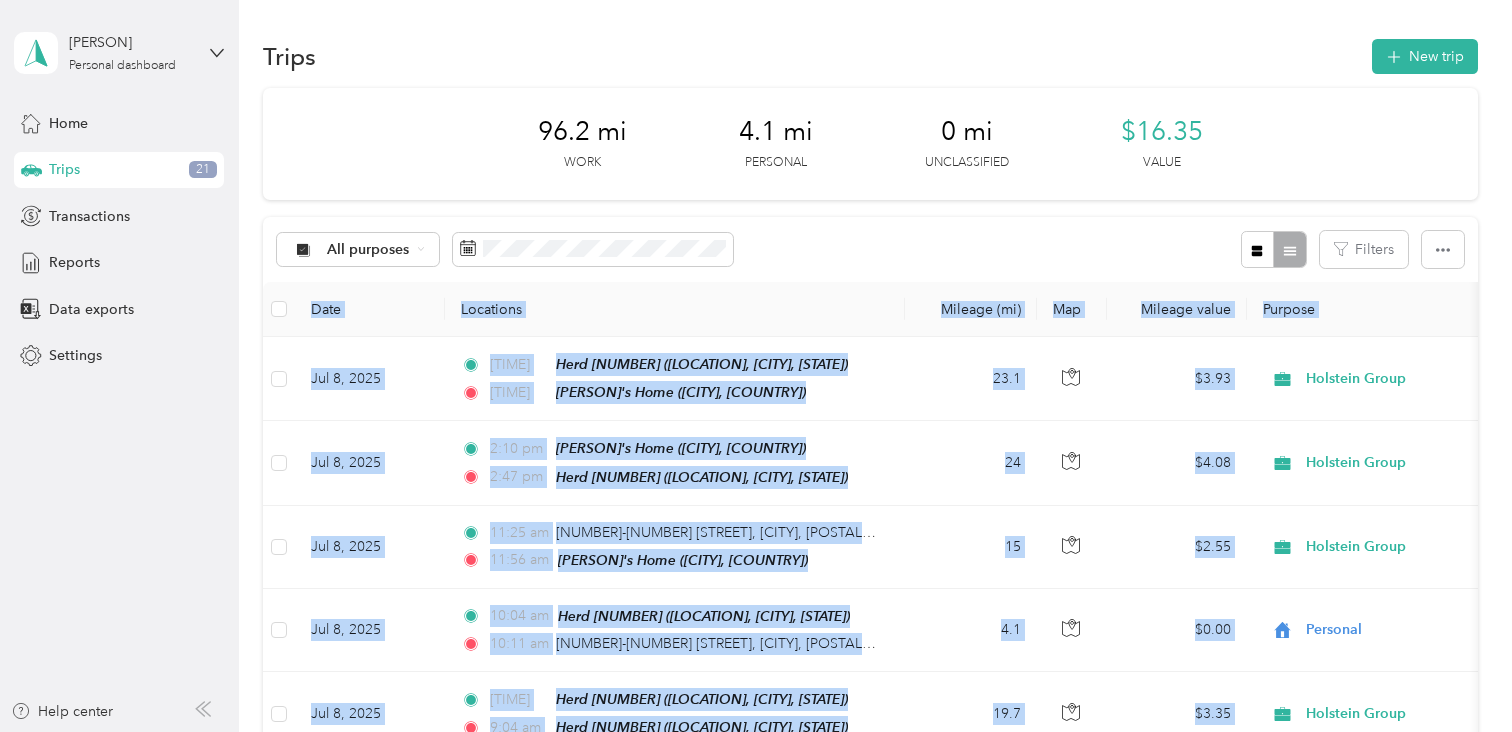 click on "Trips New trip [MILEAGE]   mi Work [MILEAGE]   mi Personal [MILEAGE]   mi Unclassified [CURRENCY] Value All purposes Filters Date Locations Mileage (mi) Map Mileage value Purpose Track Method Report                     [MONTH] [DAY], [YEAR] [TIME] Herd [NUMBER] ([LOCATION], [CITY], [STATE]) [TIME] [PERSON]'s Home ([CITY], [COUNTRY]) [MILEAGE] [CURRENCY] [GROUP] [METHOD] [MONTH] - [DAY], [YEAR] [MONTH] [DAY], [YEAR] [TIME] [PERSON]'s Home ([CITY], [COUNTRY]) [TIME] Herd [NUMBER] ([LOCATION], [CITY], [STATE]) [MILEAGE] [CURRENCY] [GROUP] [METHOD] [MONTH] - [DAY], [YEAR] [MONTH] [DAY], [YEAR] [TIME] [NUMBER]-[NUMBER] [STREET], [CITY], [POSTAL_CODE], [COUNTRY]  [TIME] [PERSON]'s Home ([CITY], [COUNTRY]) [MILEAGE] [CURRENCY] [GROUP] [METHOD] [MONTH] - [DAY], [YEAR] [MONTH] [DAY], [YEAR] [TIME] Herd [NUMBER] ([LOCATION], [CITY], [STATE]) [TIME] [NUMBER]-[NUMBER] [STREET], [CITY], [POSTAL_CODE], [COUNTRY]  [MILEAGE] [CURRENCY] [PURPOSE] [METHOD] -- [MONTH] [DAY], [YEAR] [TIME] Herd [NUMBER] ([LOCATION], [CITY], [STATE]) [TIME] Herd [NUMBER] ([LOCATION], [CITY], [STATE]) [MILEAGE] [CURRENCY]" at bounding box center [870, 544] 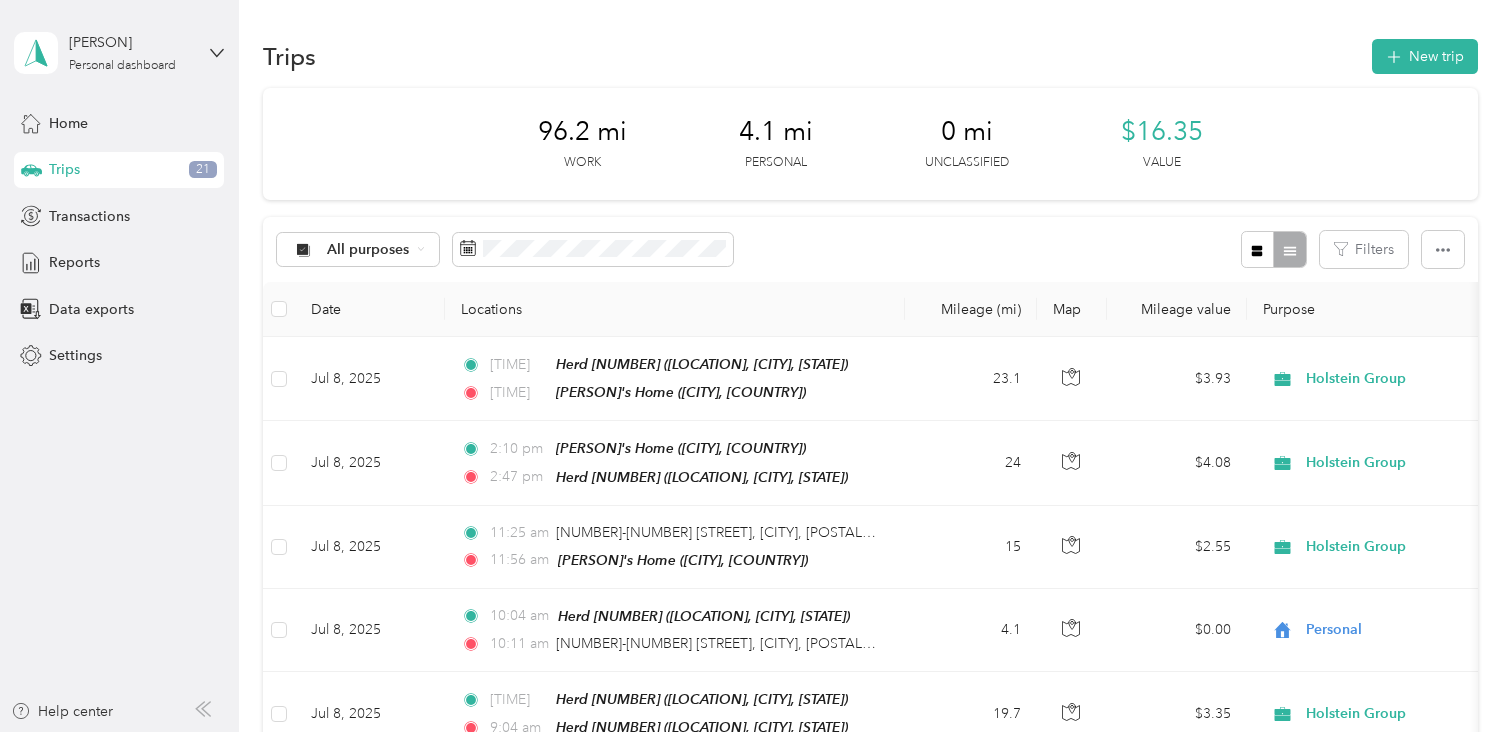 click on "[PERSON] Personal dashboard Home Trips [NUMBER] Transactions Reports Data exports Settings   Help center" at bounding box center [119, 366] 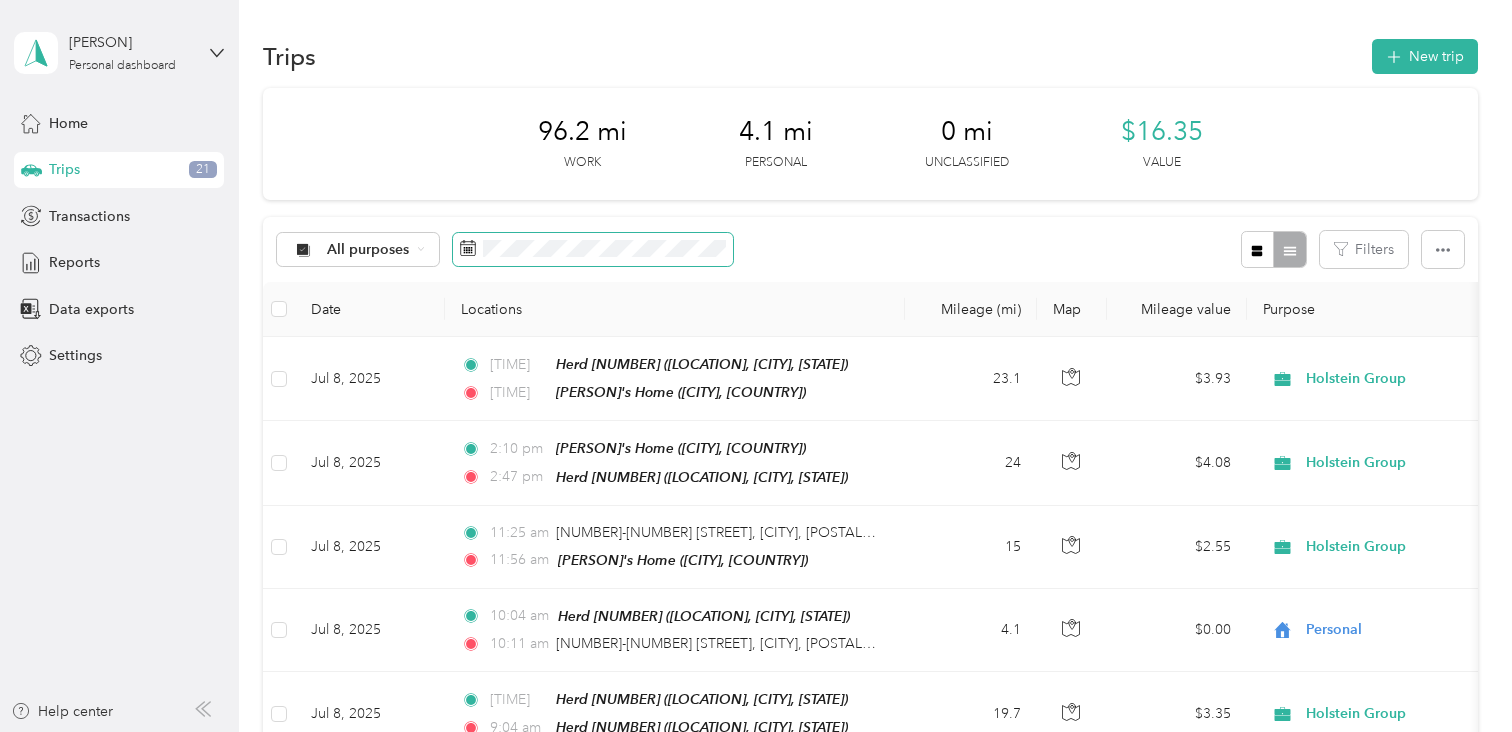 click 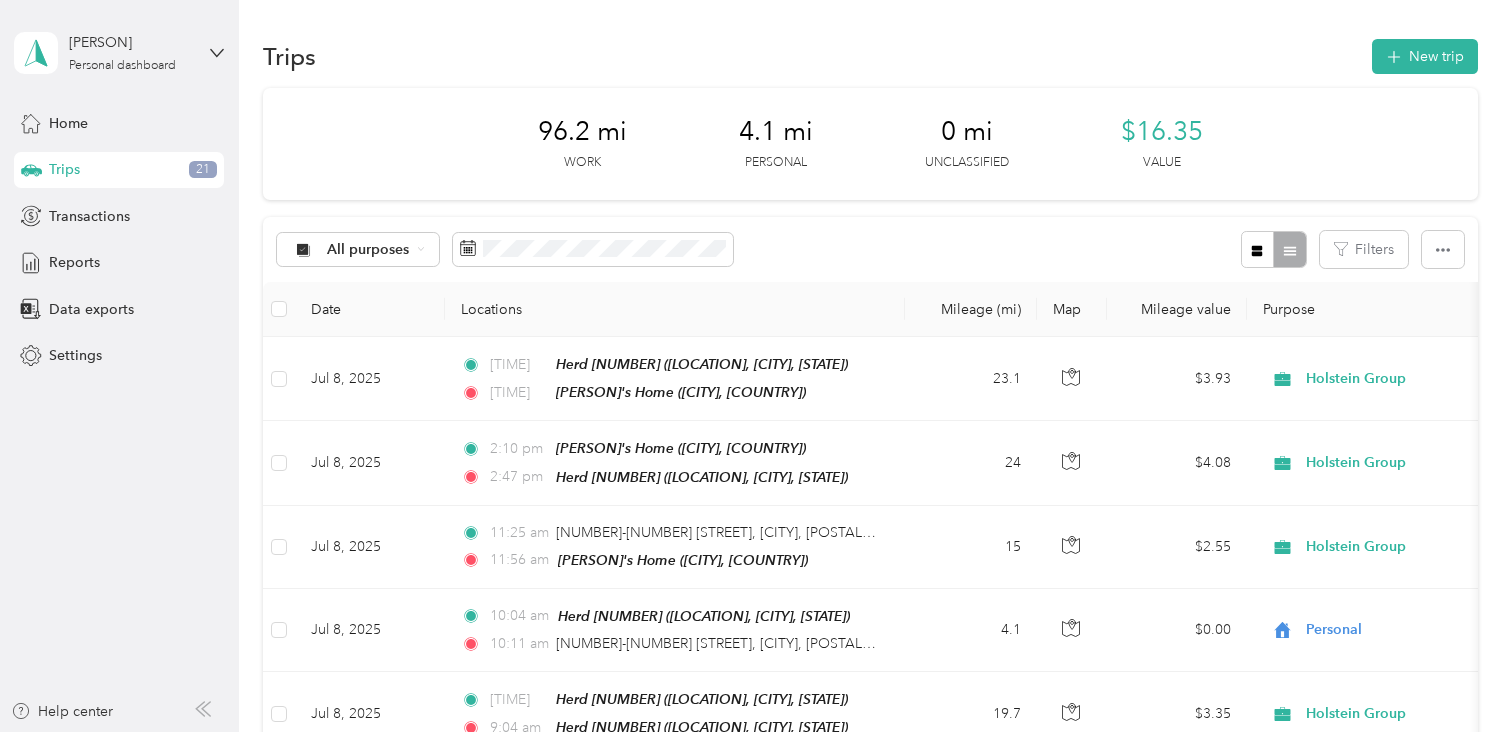 drag, startPoint x: 464, startPoint y: 244, endPoint x: 795, endPoint y: 236, distance: 331.09665 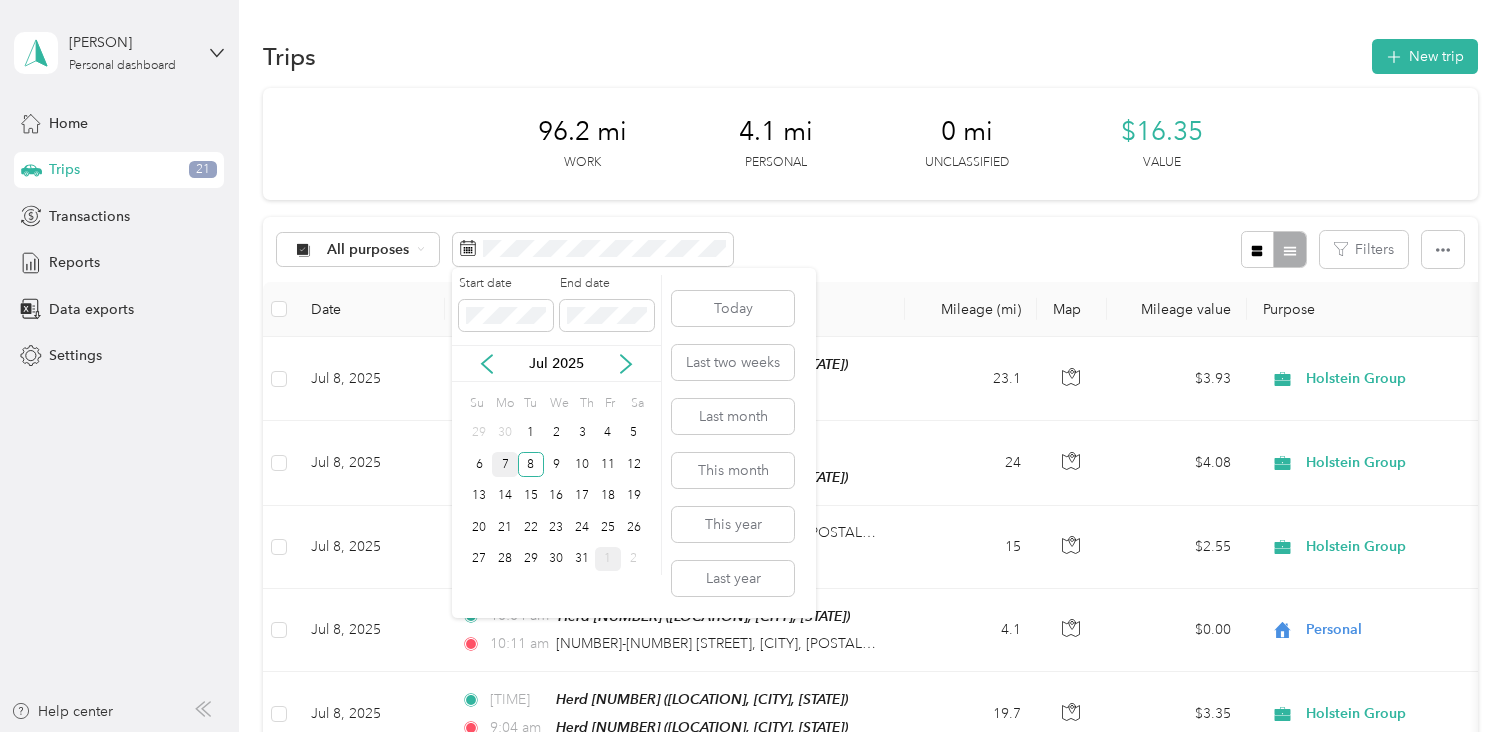 click on "7" at bounding box center [505, 464] 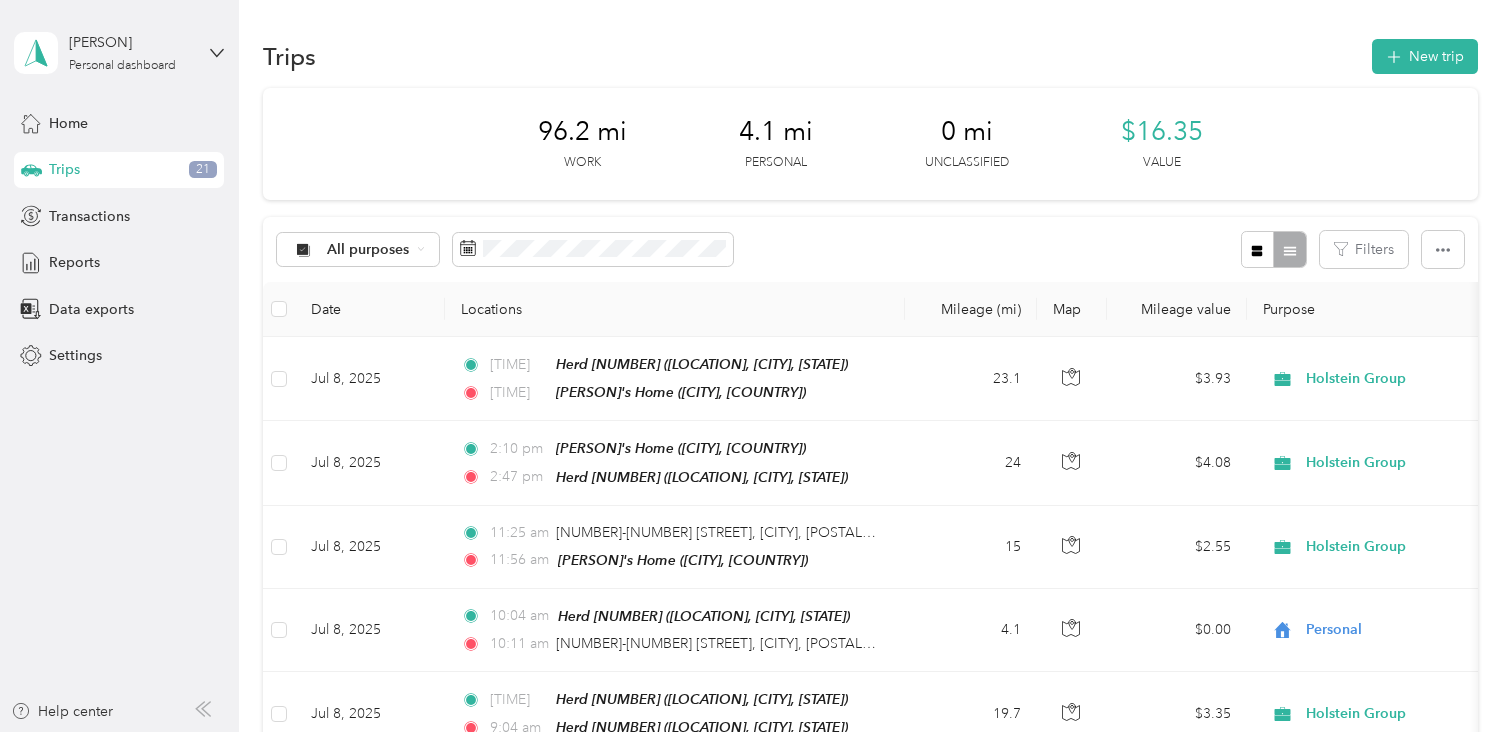 click on "All purposes Filters" at bounding box center (870, 249) 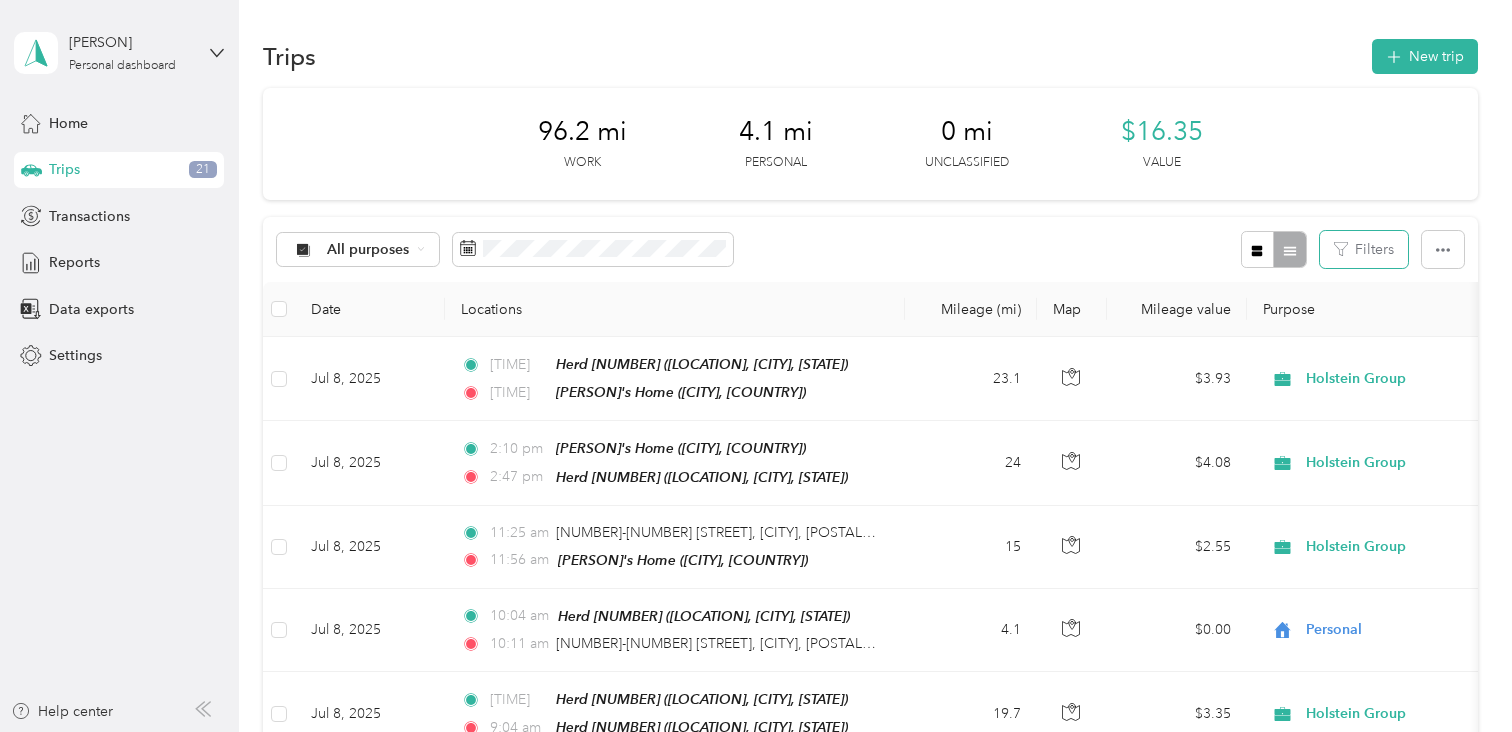 type 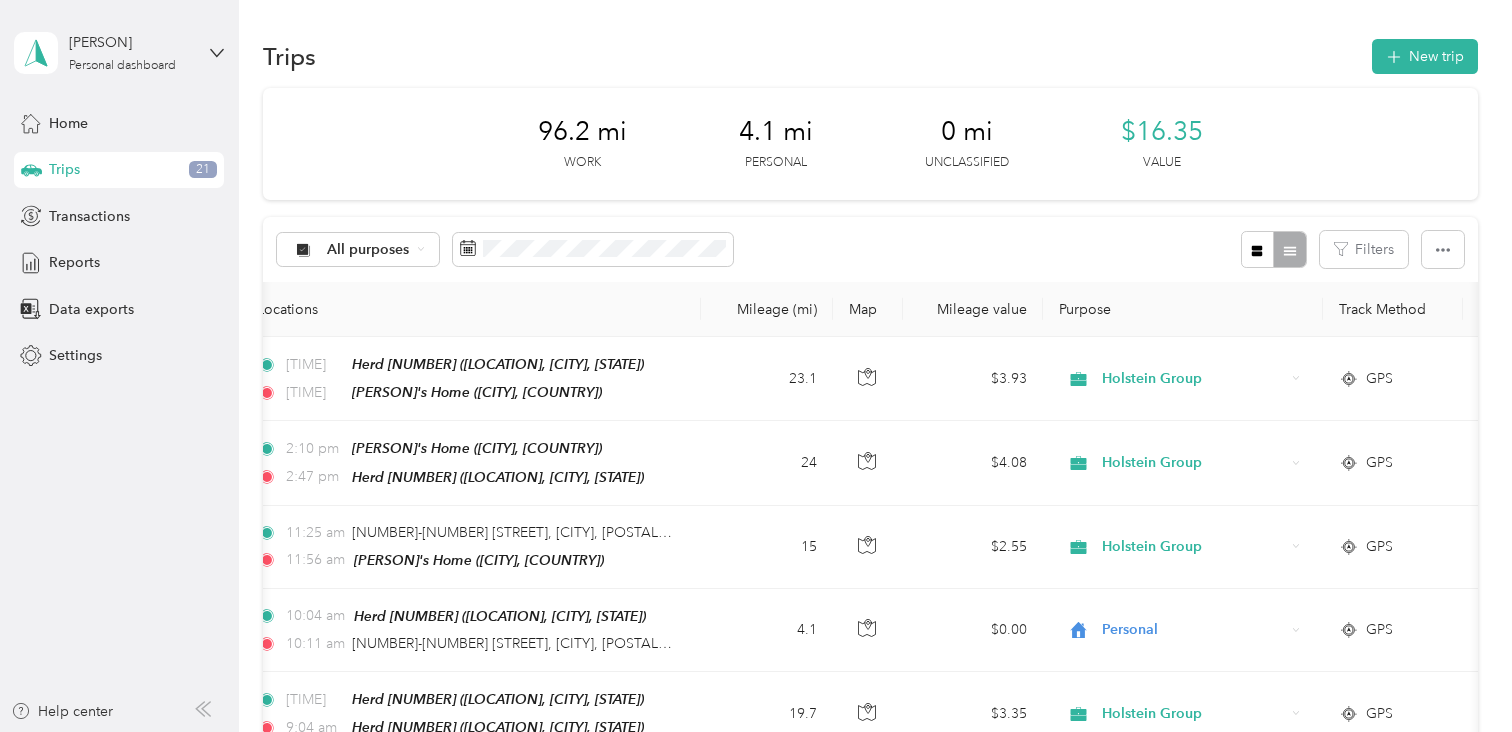 scroll, scrollTop: 0, scrollLeft: 58, axis: horizontal 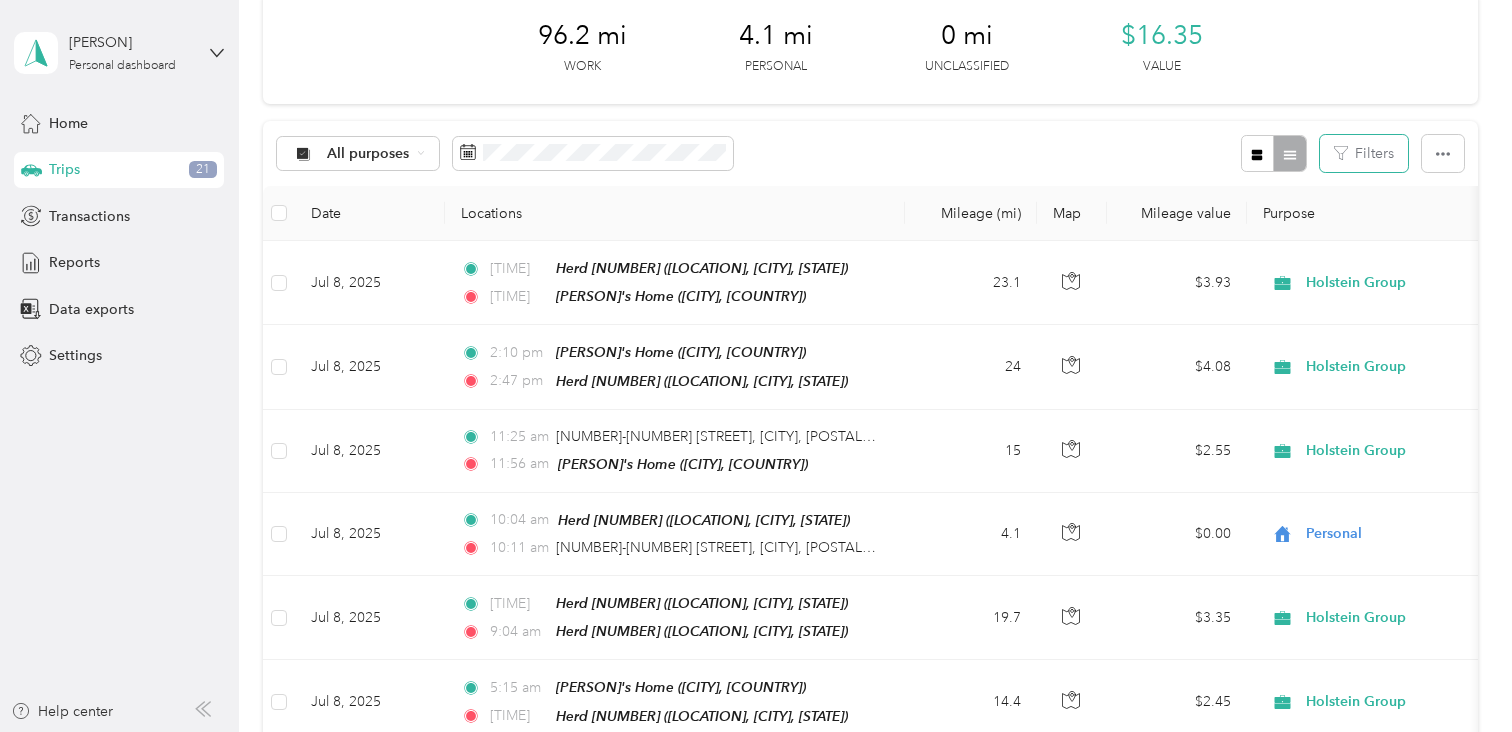 type 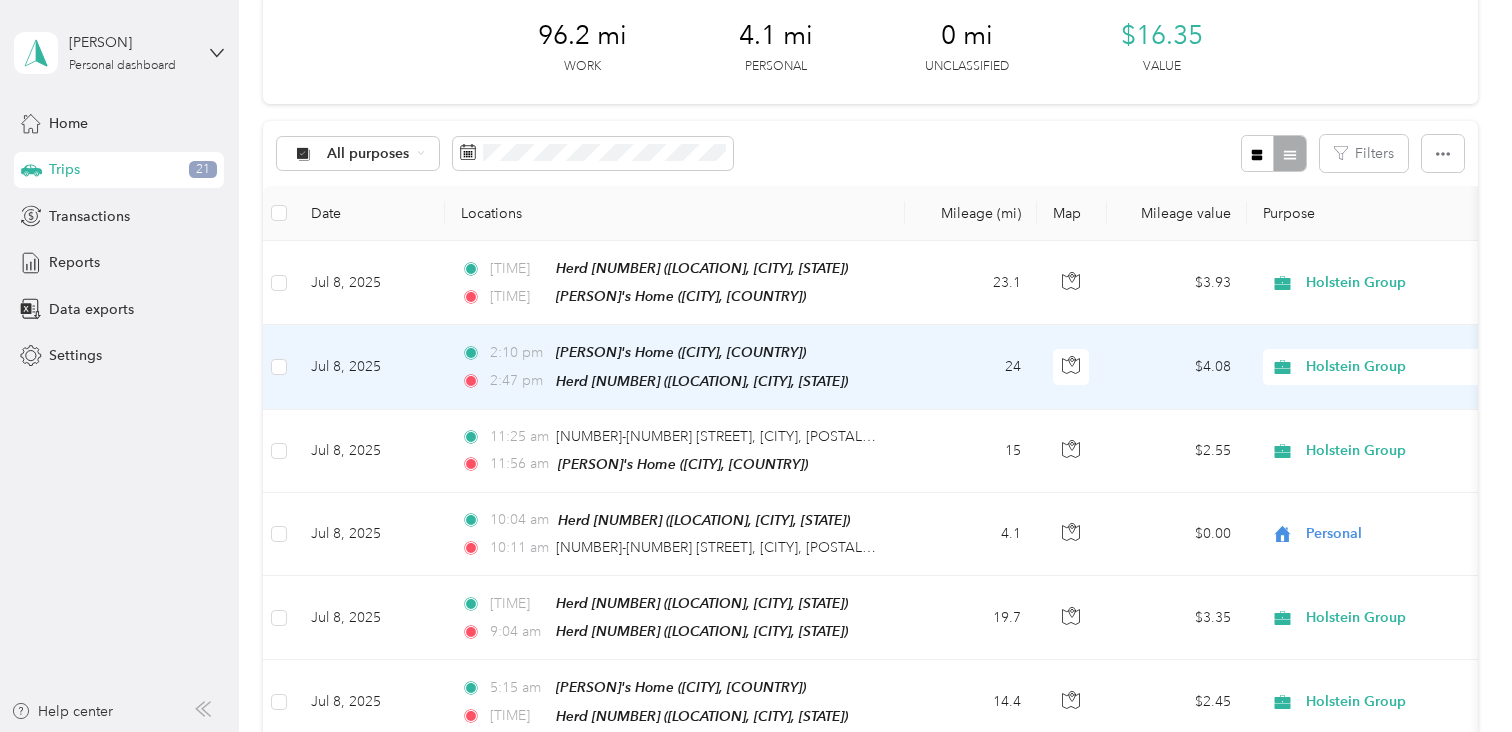 click on "Holstein Group" at bounding box center [1397, 367] 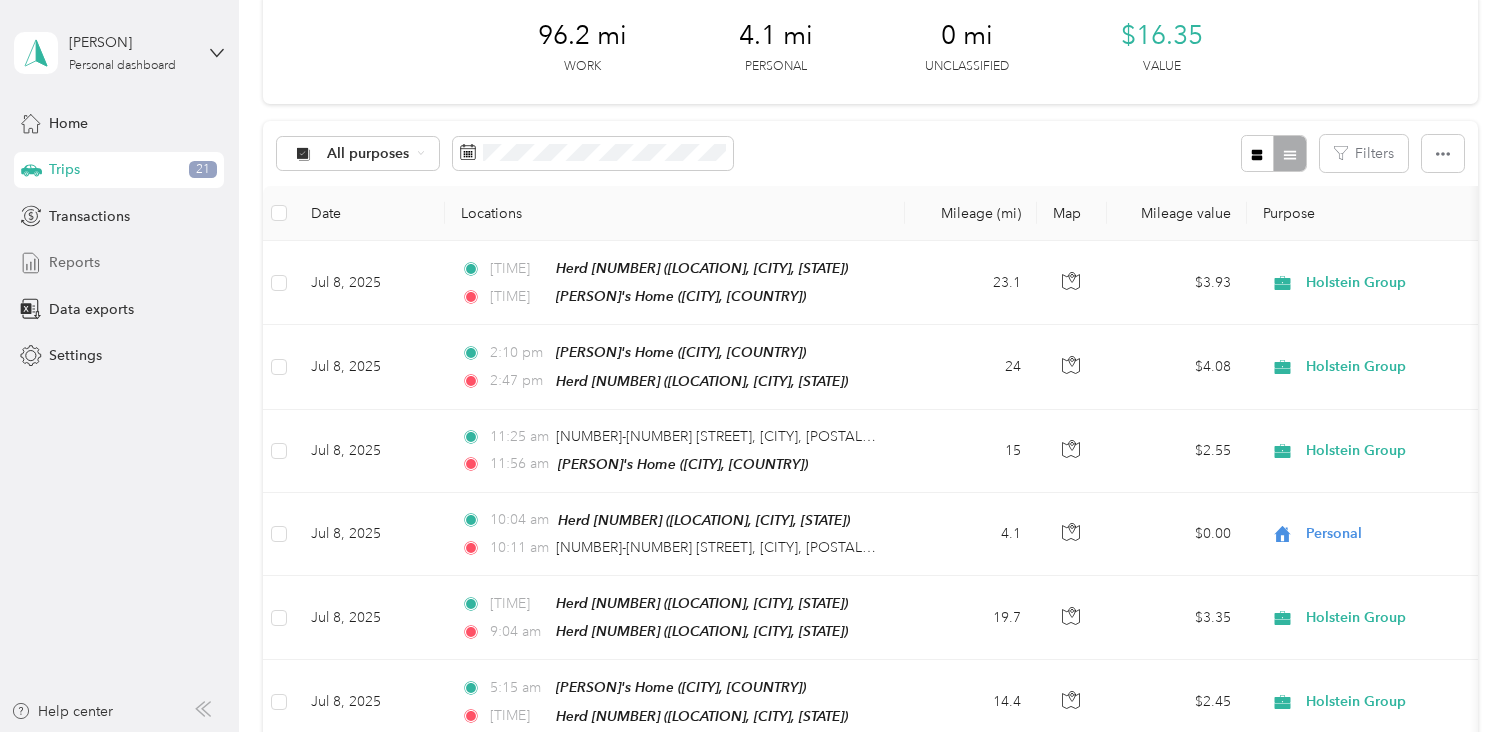 click on "Reports" at bounding box center [74, 262] 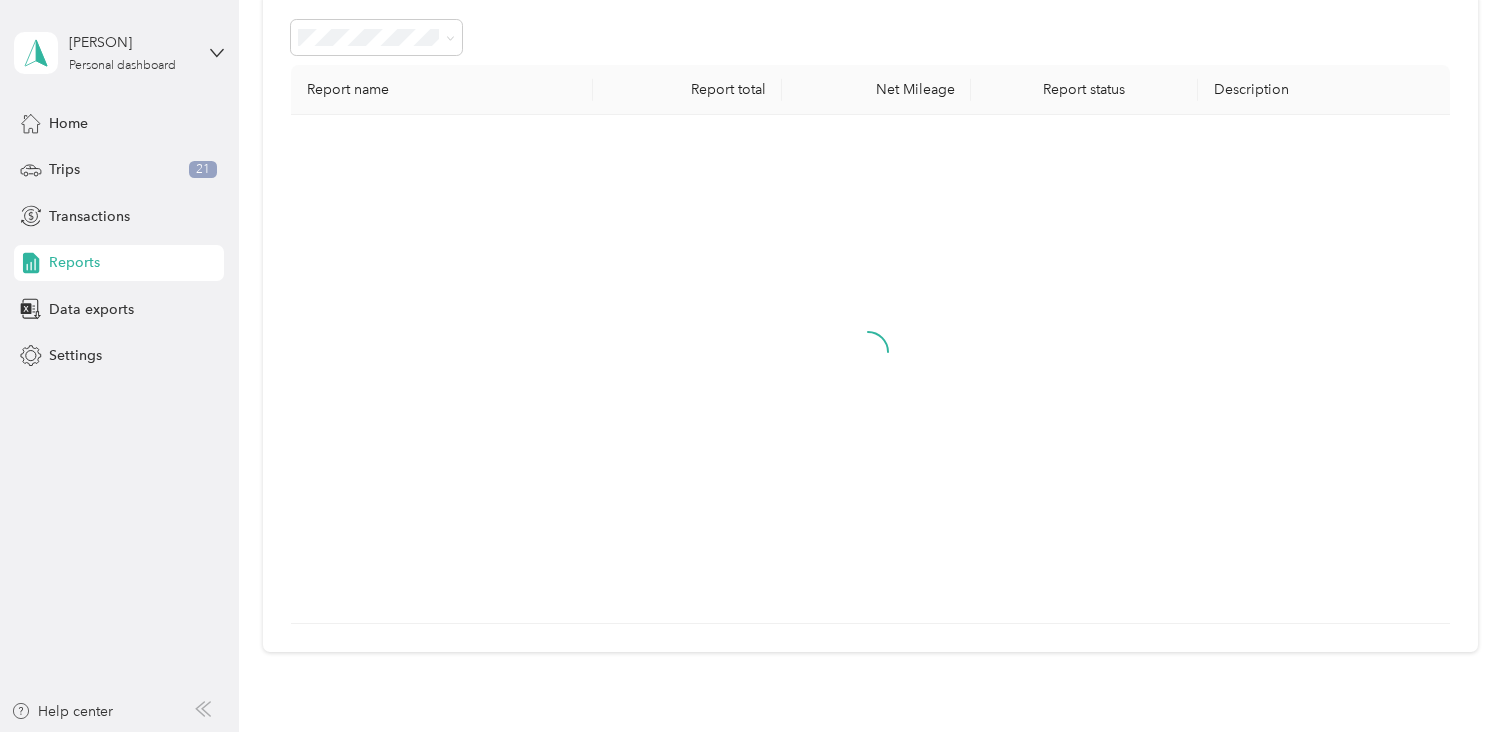 scroll, scrollTop: 7, scrollLeft: 0, axis: vertical 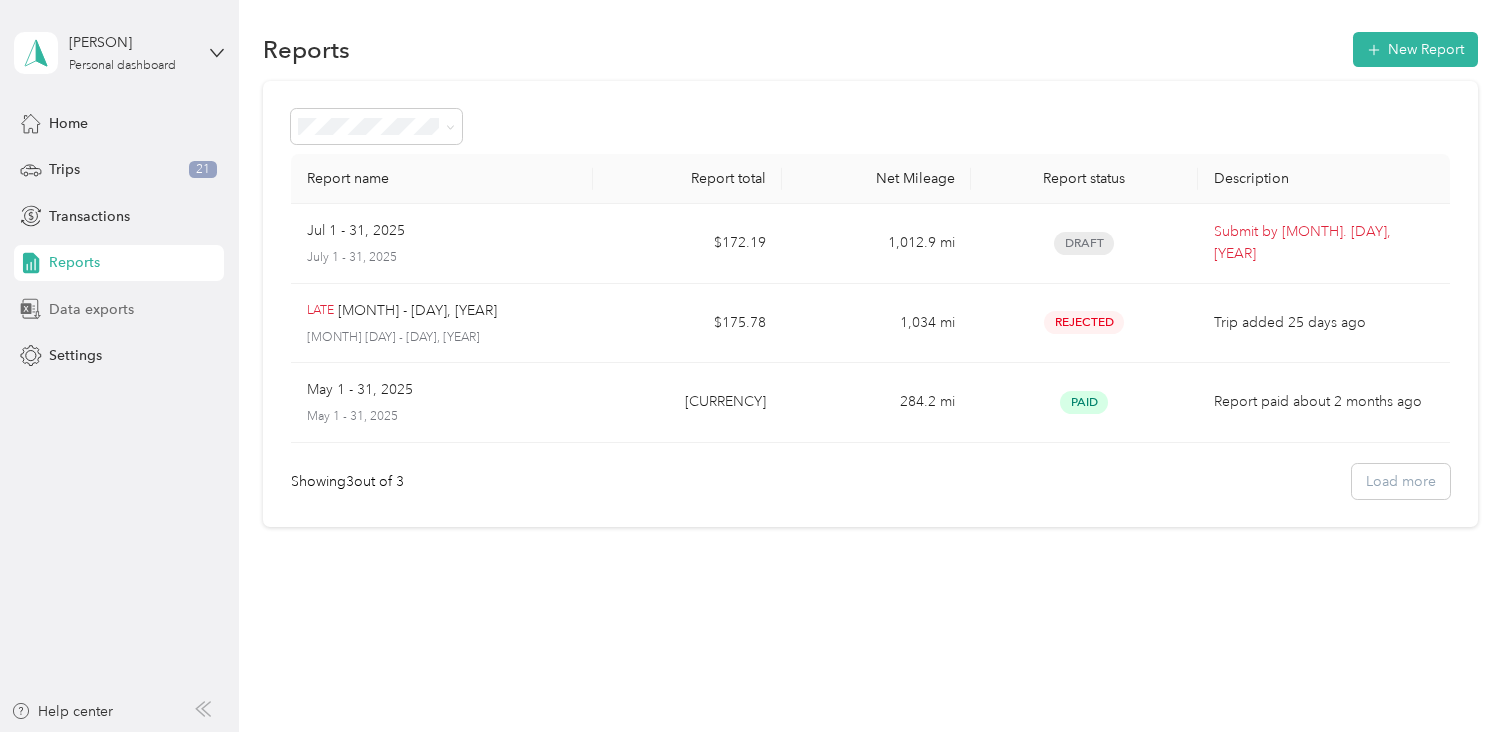 click on "Data exports" at bounding box center (91, 309) 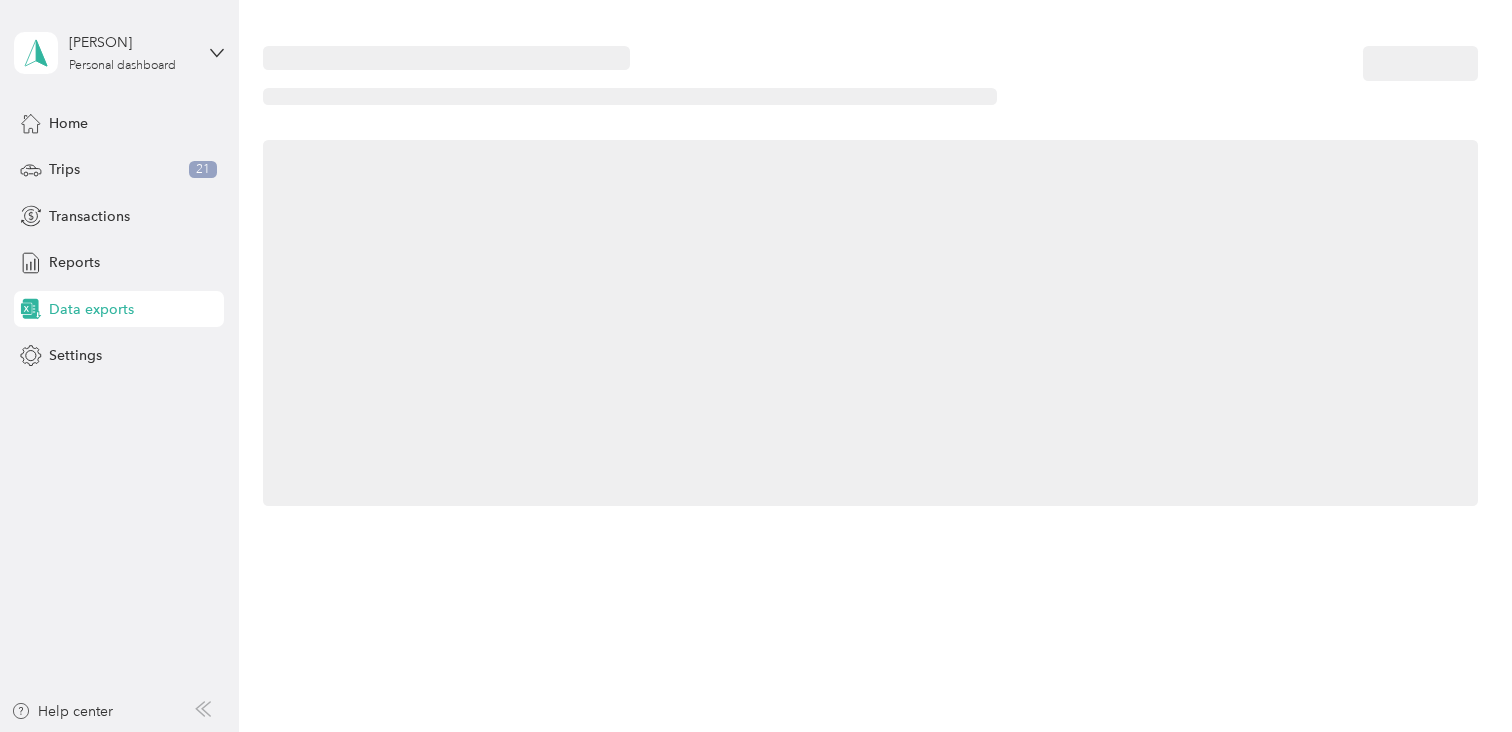 scroll, scrollTop: 0, scrollLeft: 0, axis: both 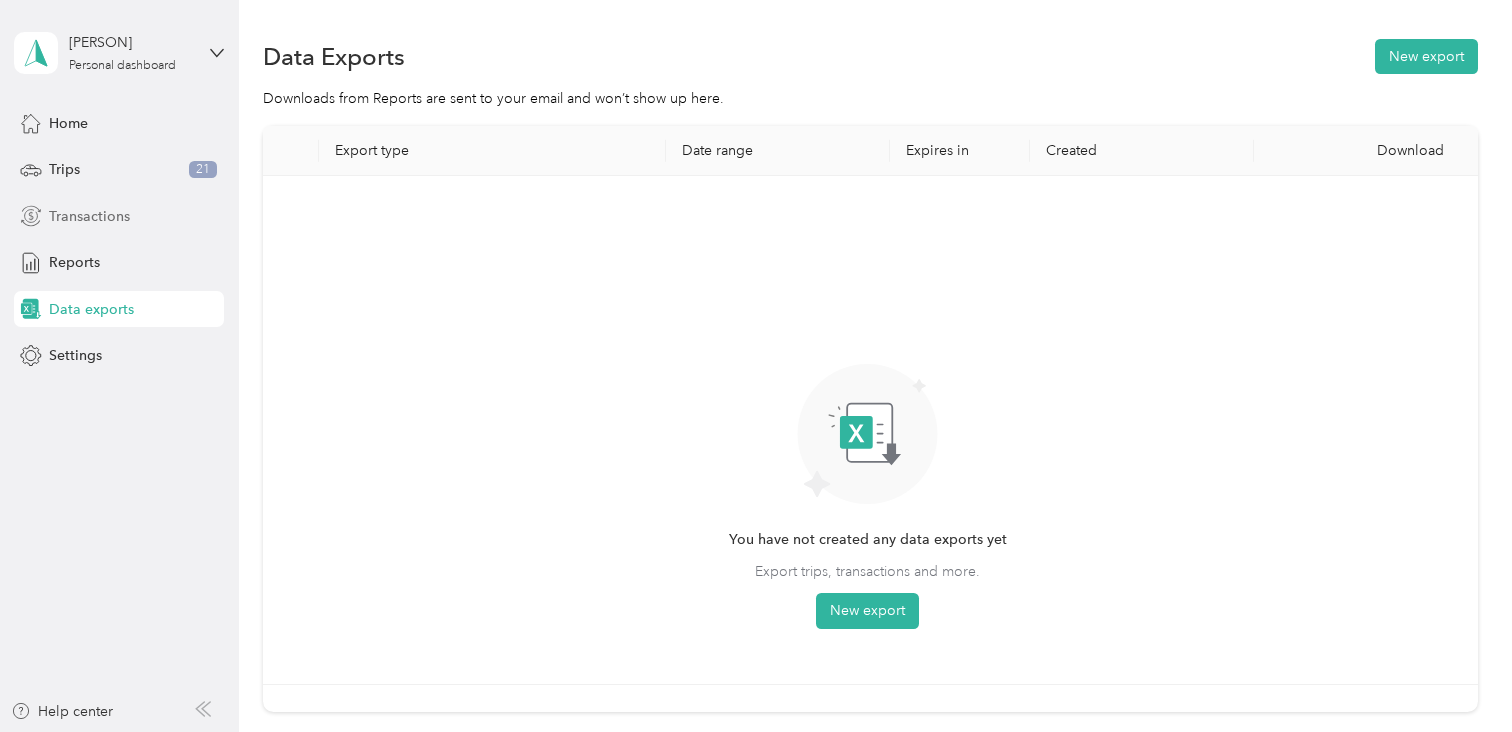 click on "Transactions" at bounding box center (89, 216) 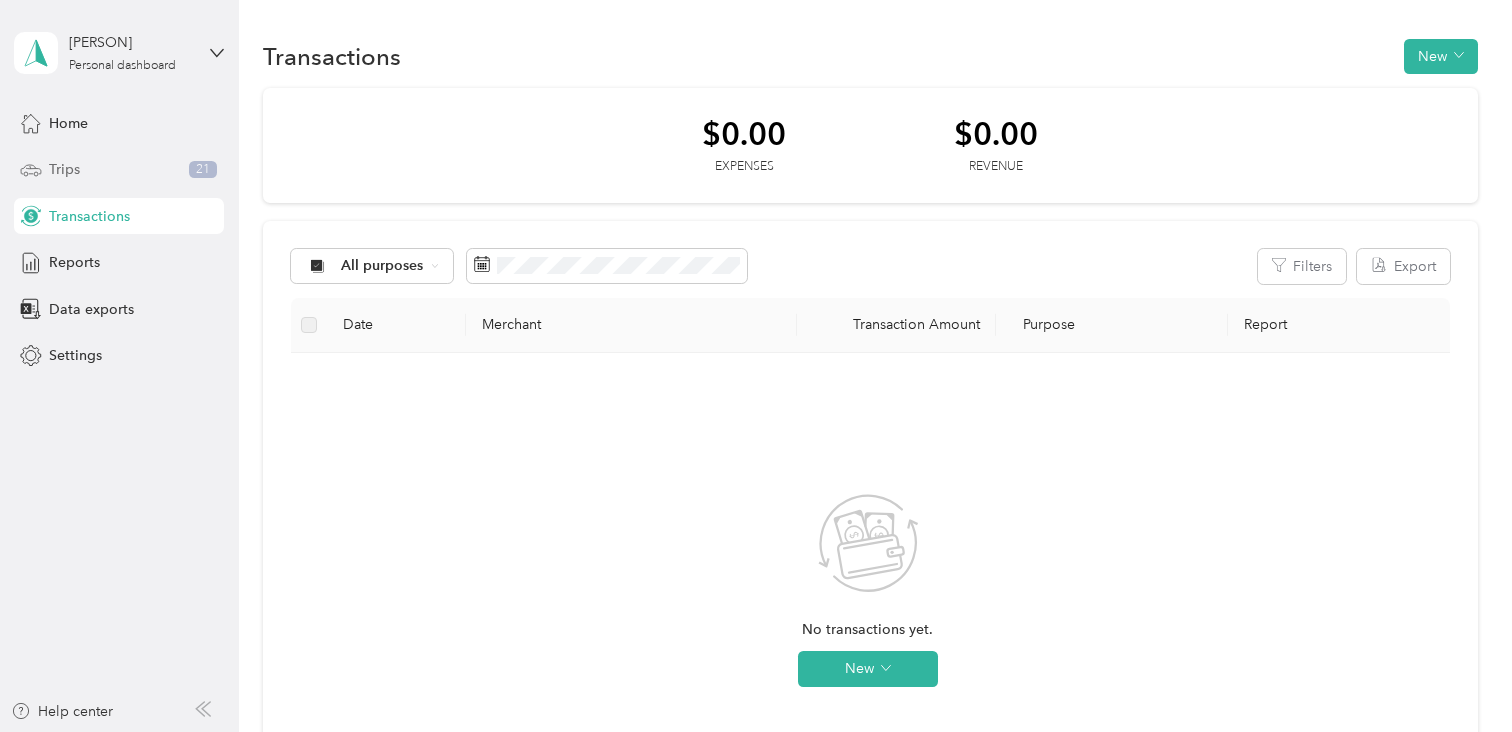 click on "Trips 21" at bounding box center (119, 170) 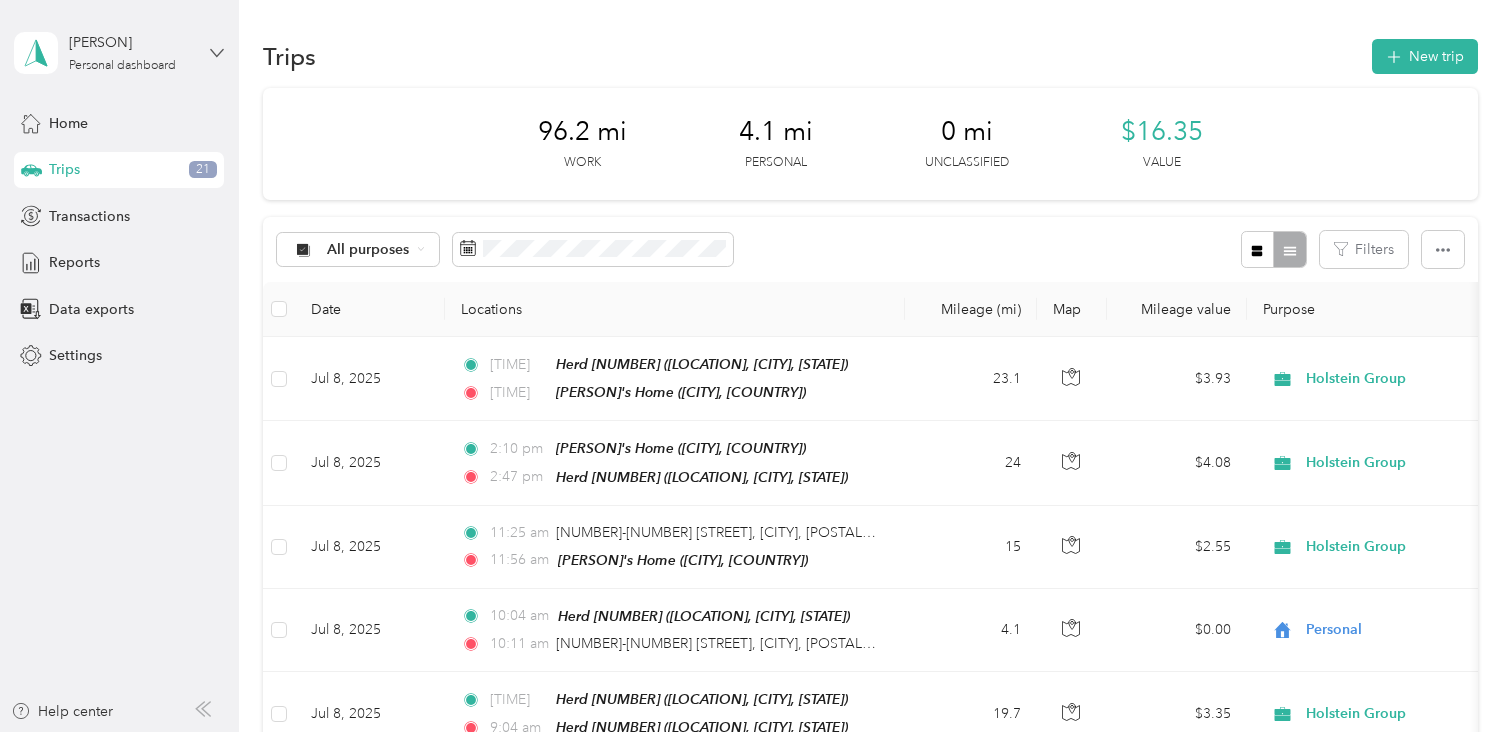 click 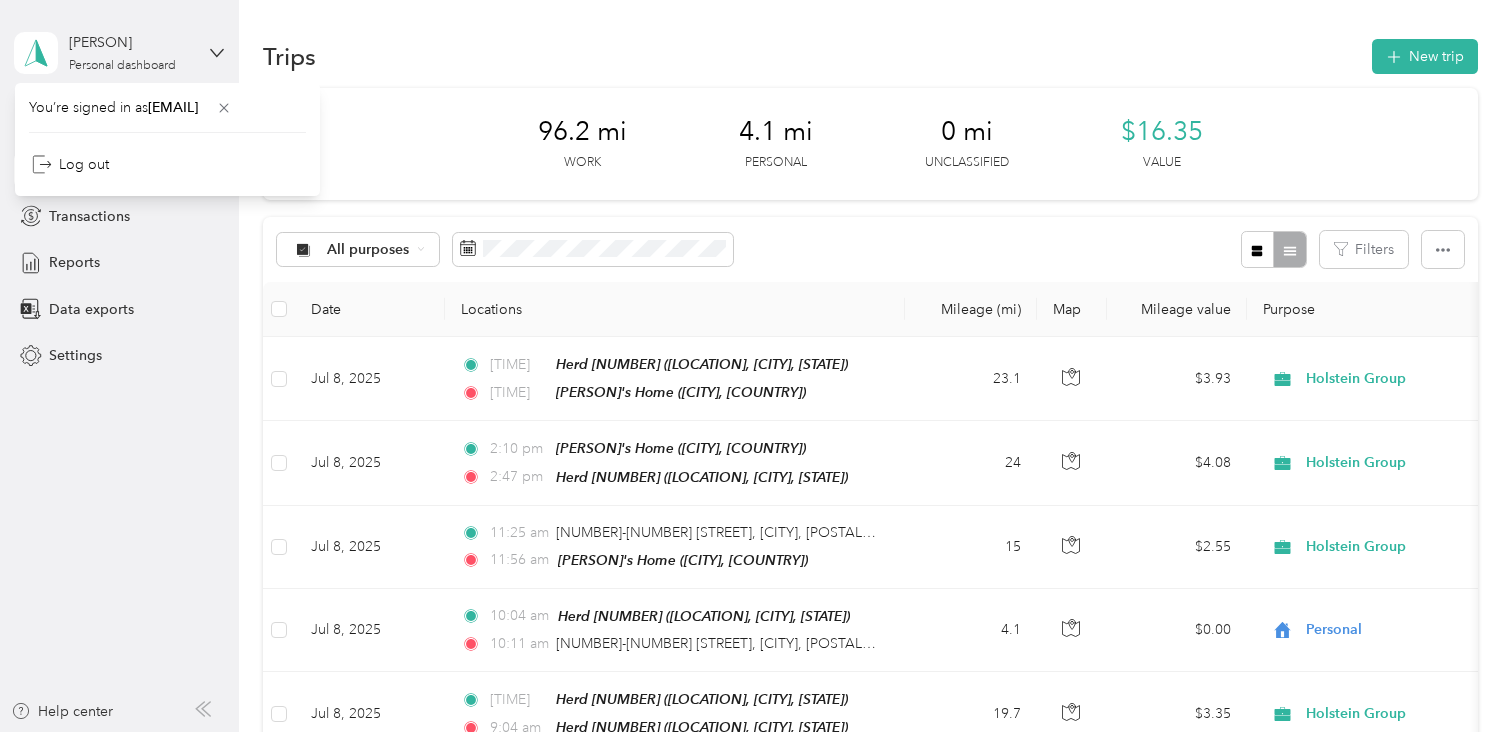 click on "[PERSON] Personal dashboard" at bounding box center [104, 53] 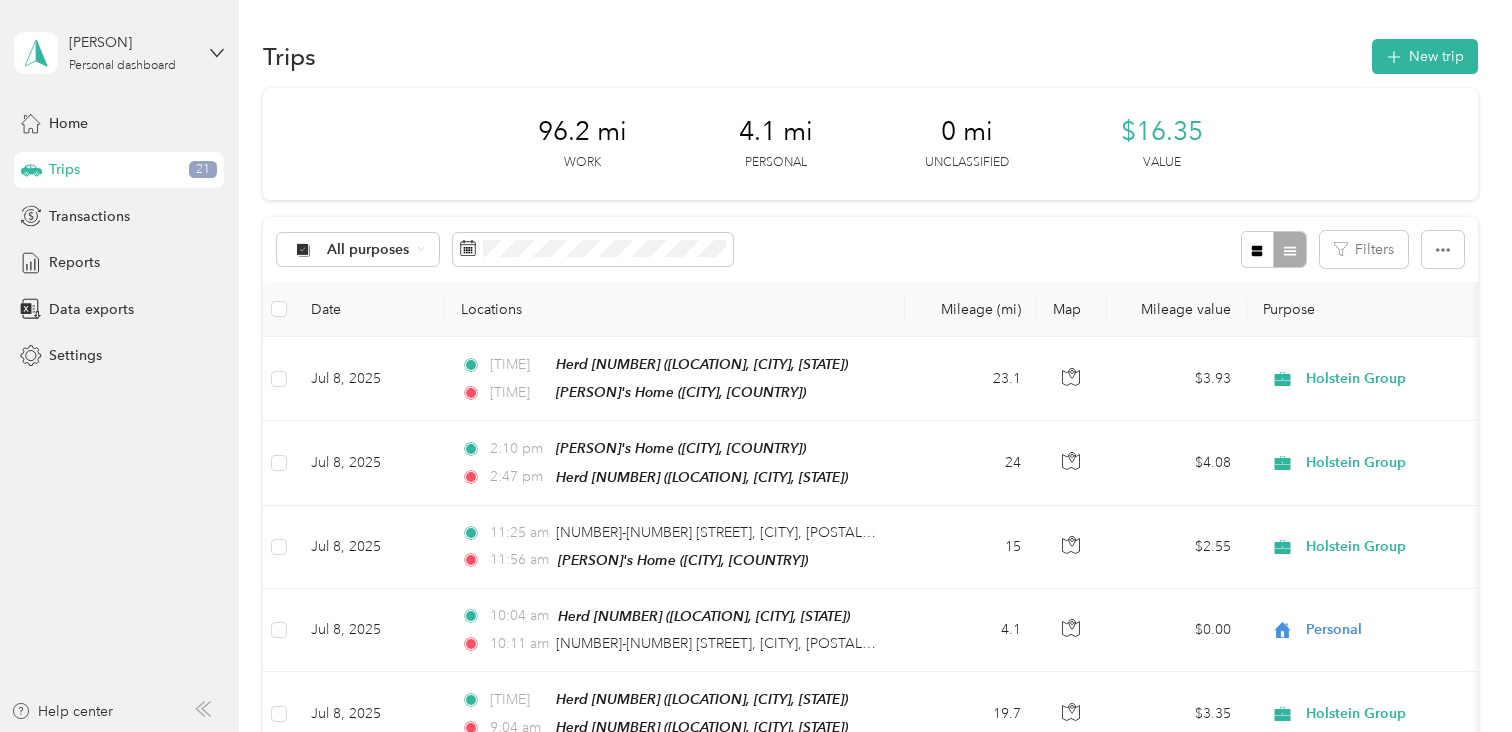 click on "[PERSON] Personal dashboard" at bounding box center (104, 53) 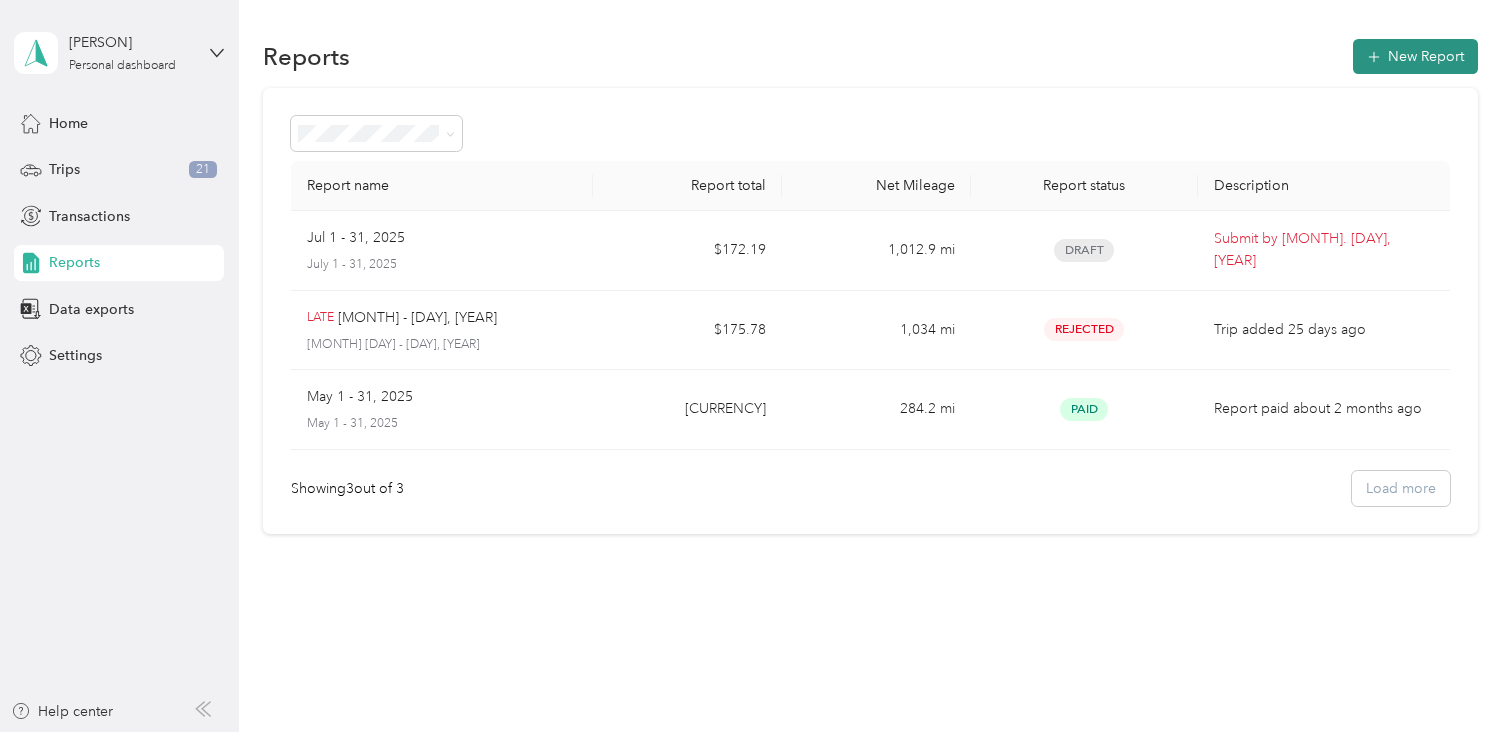 click on "New Report" at bounding box center [1415, 56] 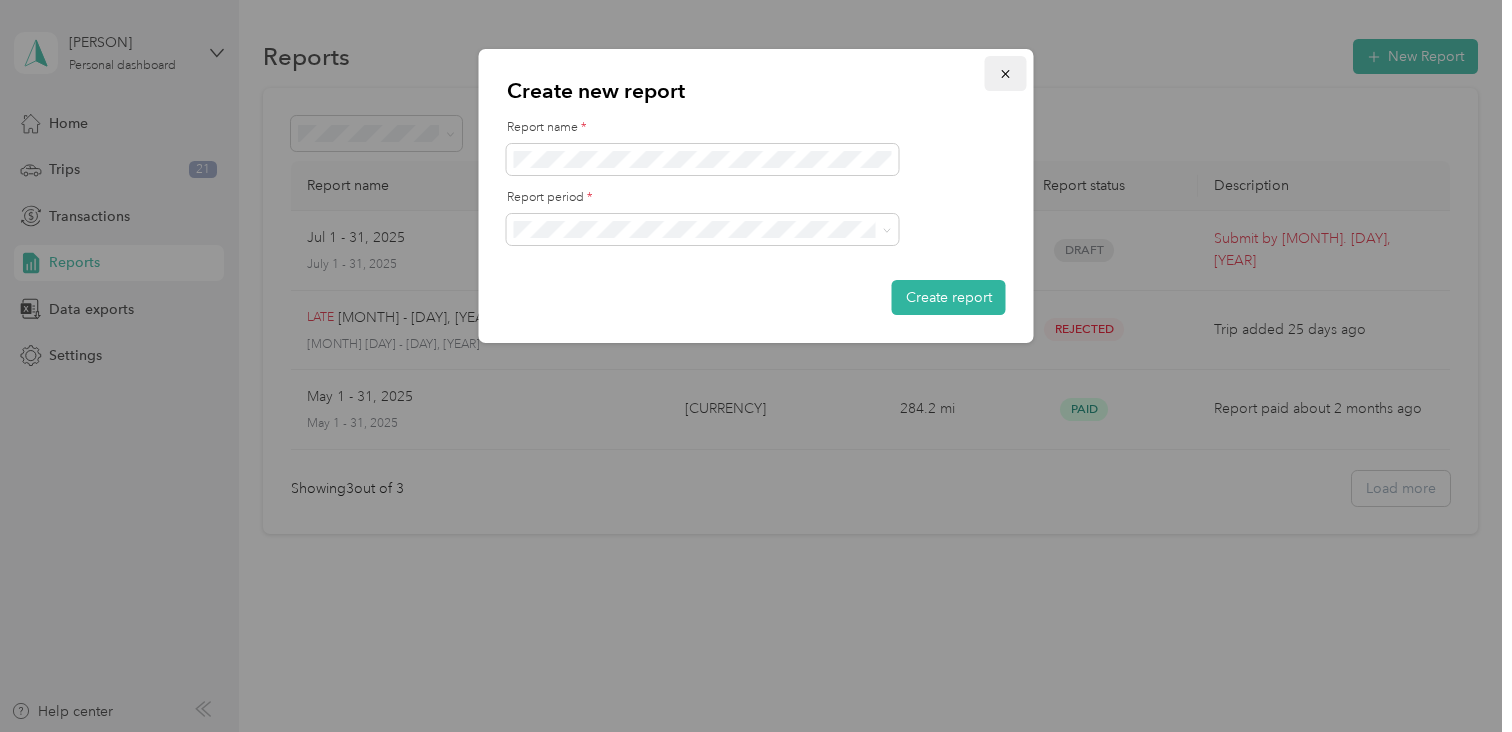 click 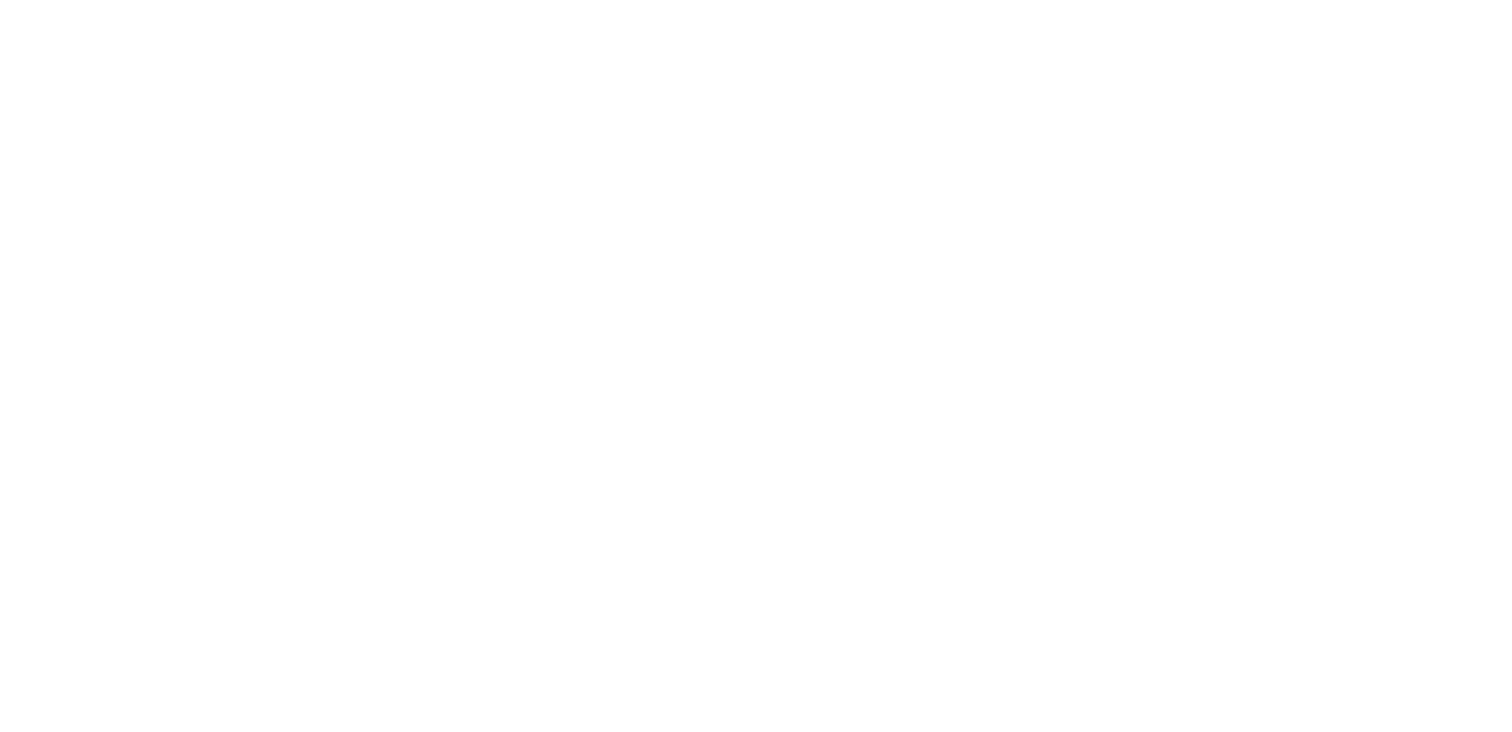scroll, scrollTop: 0, scrollLeft: 0, axis: both 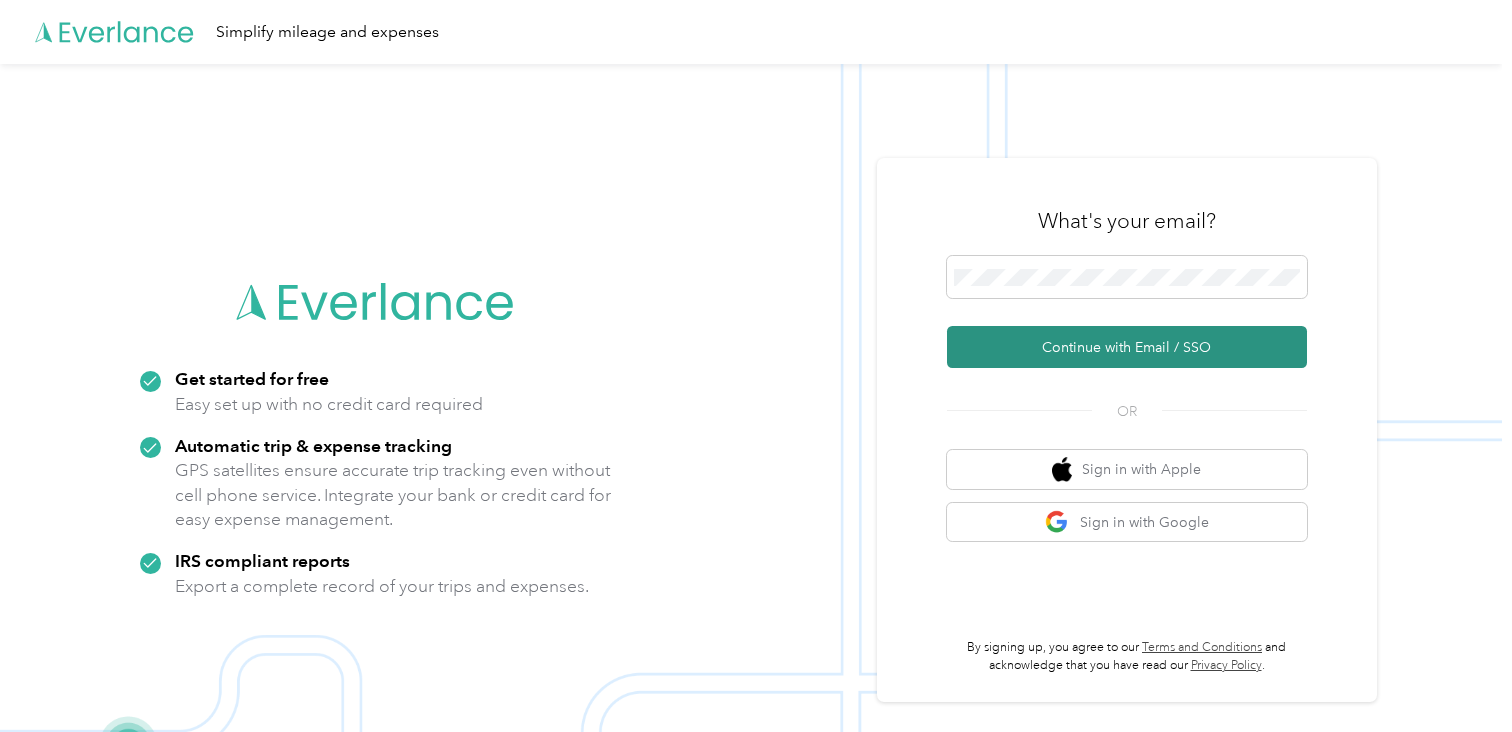 click on "Continue with Email / SSO" at bounding box center [1127, 347] 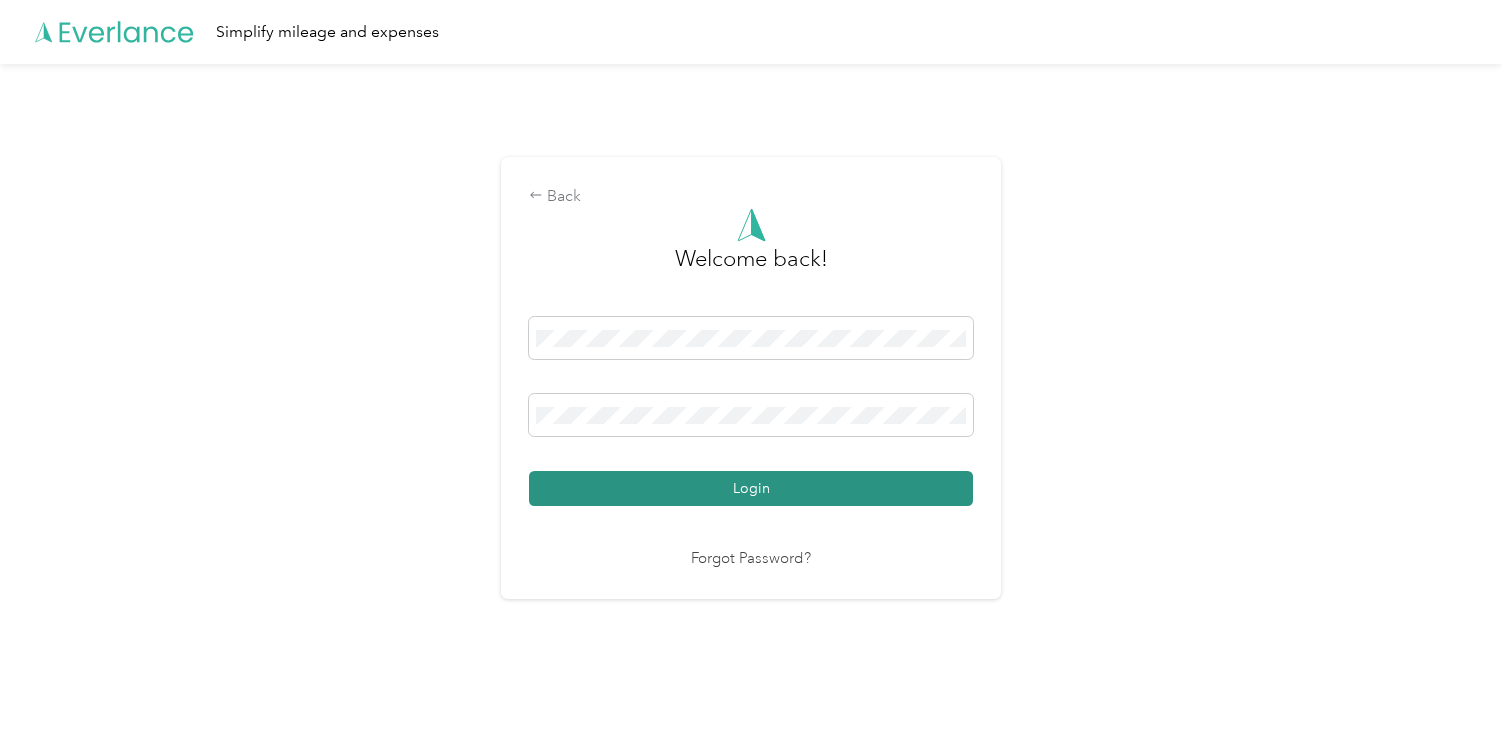 click on "Login" at bounding box center (751, 488) 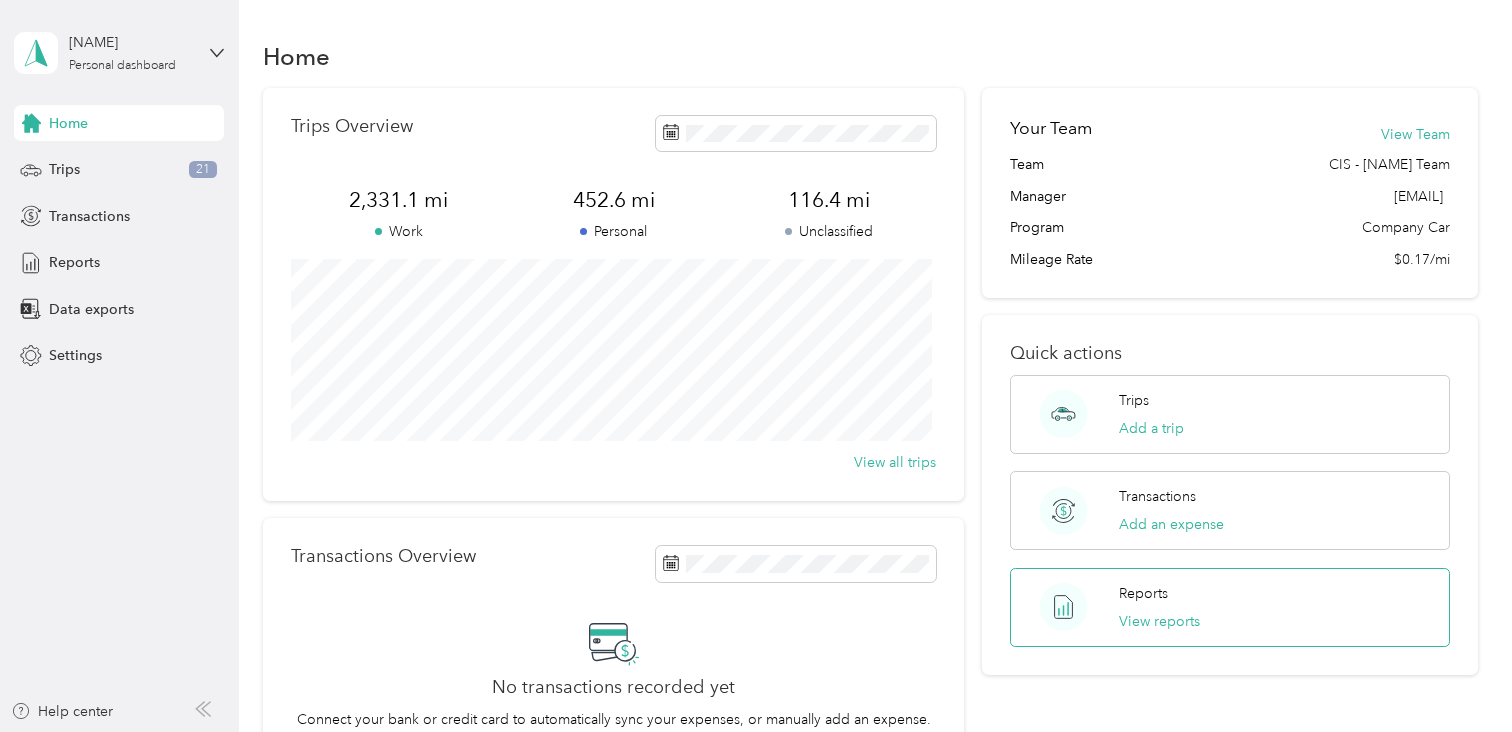 click 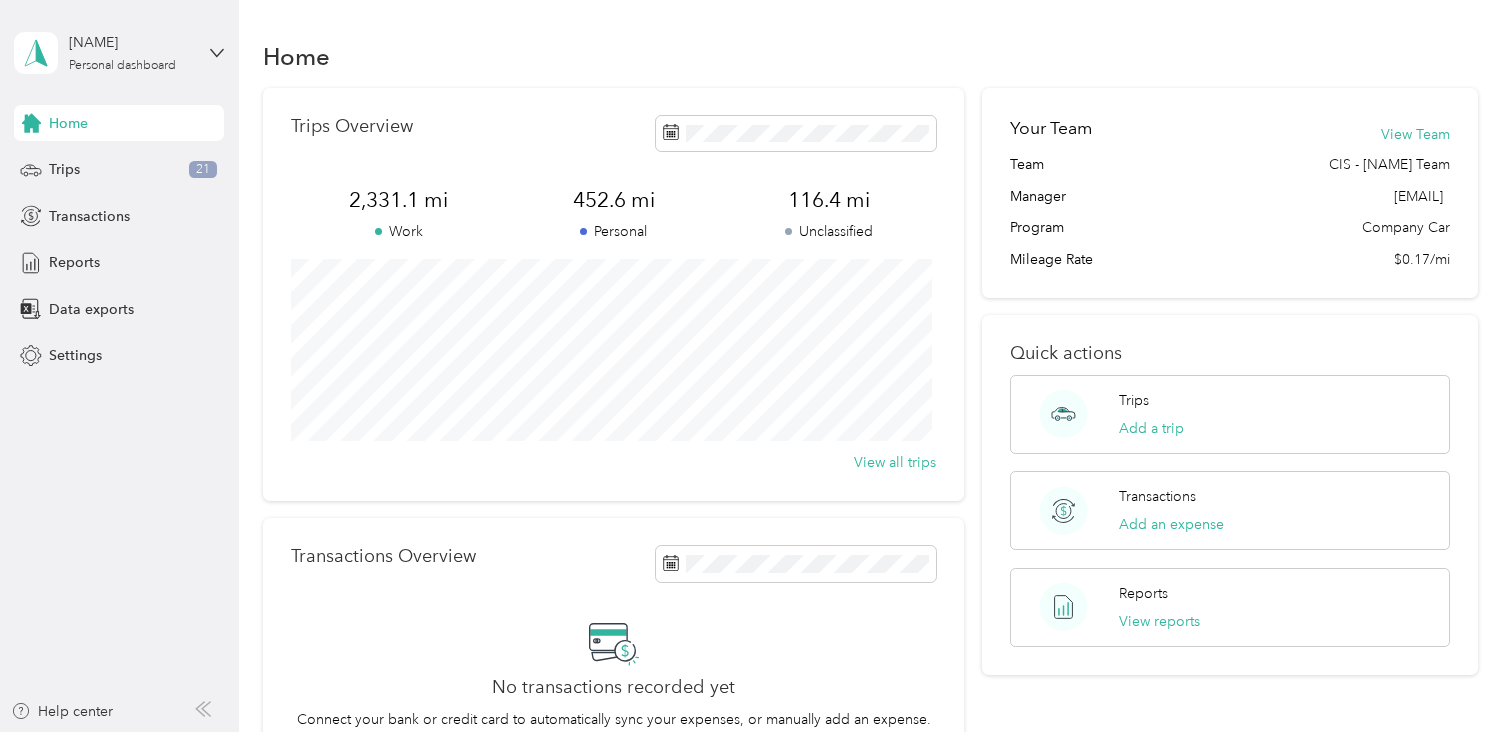 scroll, scrollTop: 264, scrollLeft: 0, axis: vertical 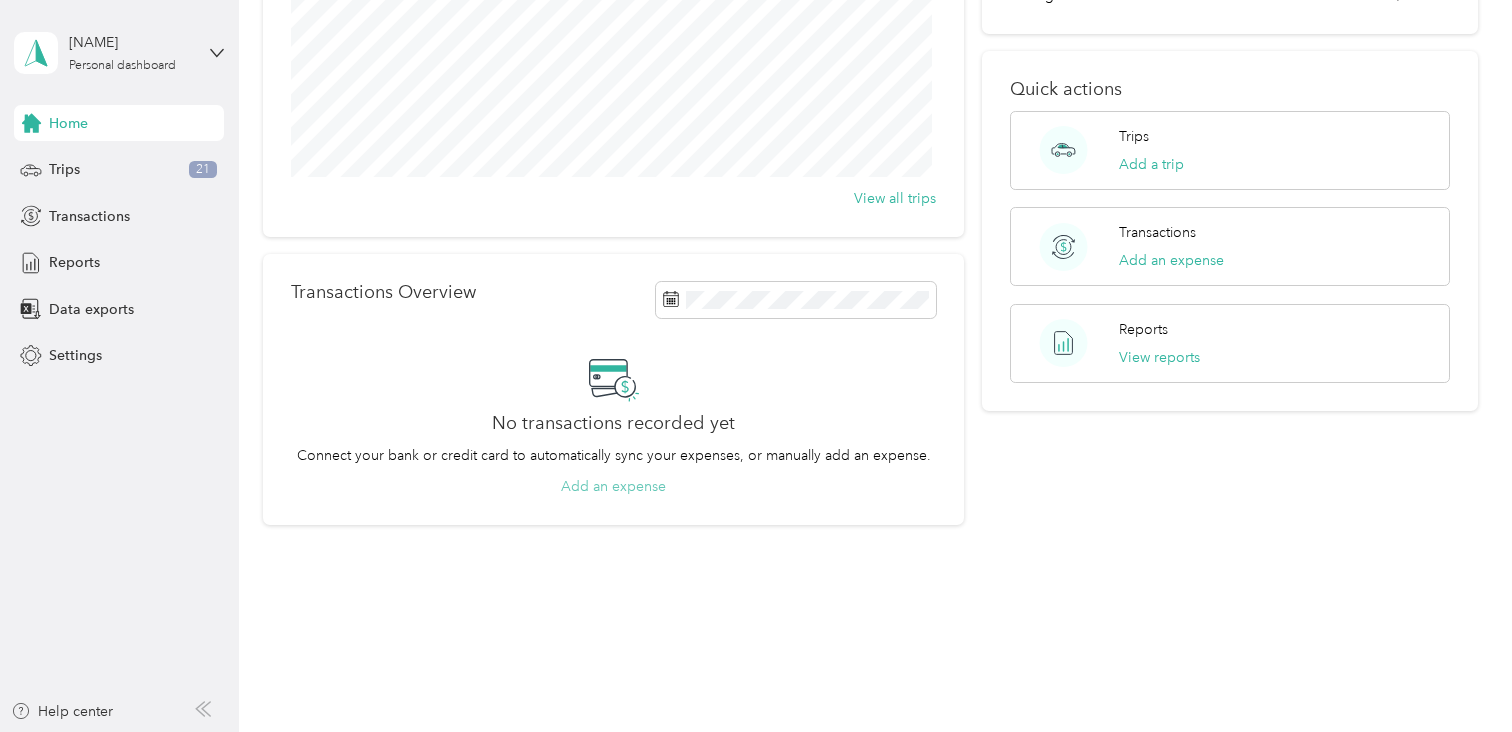 click on "Add an expense" at bounding box center [613, 486] 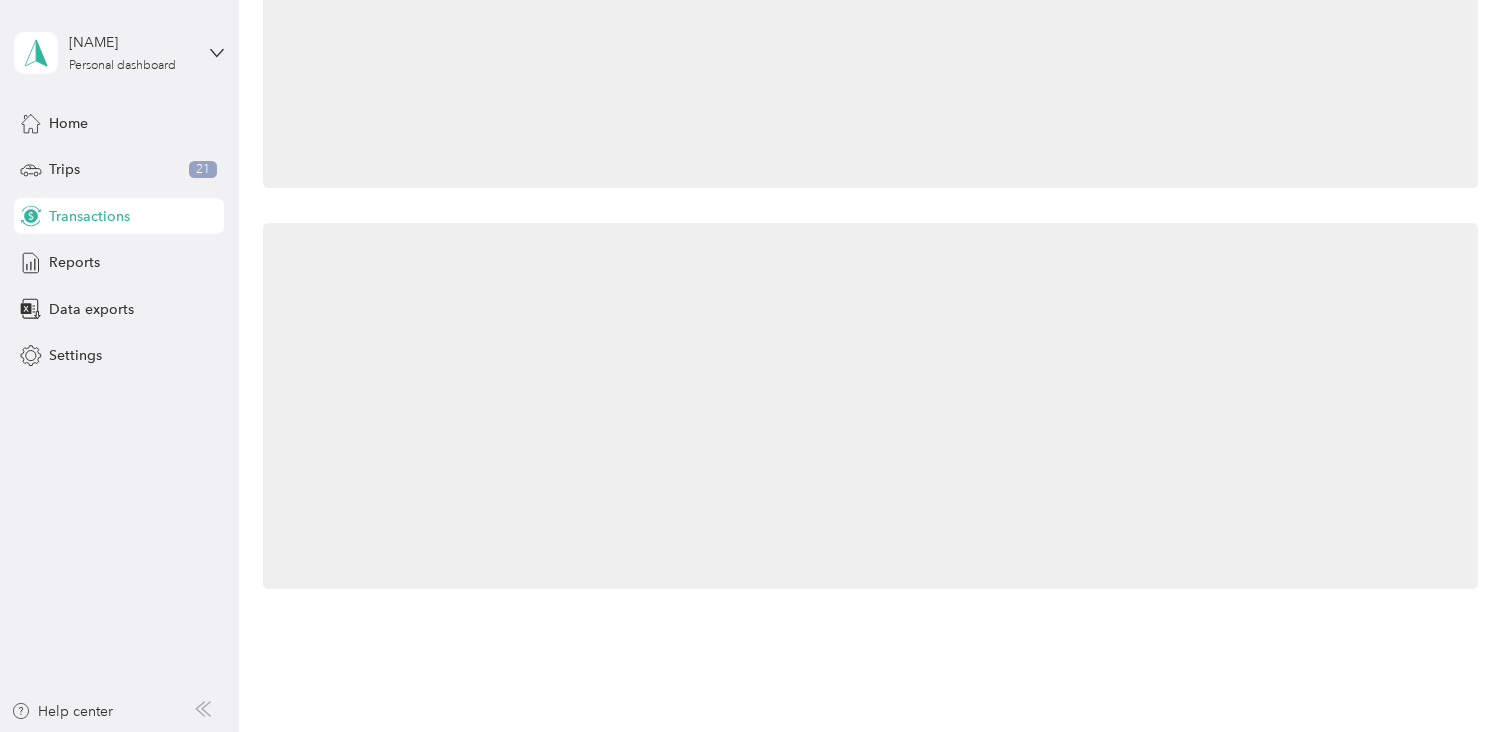scroll, scrollTop: 264, scrollLeft: 0, axis: vertical 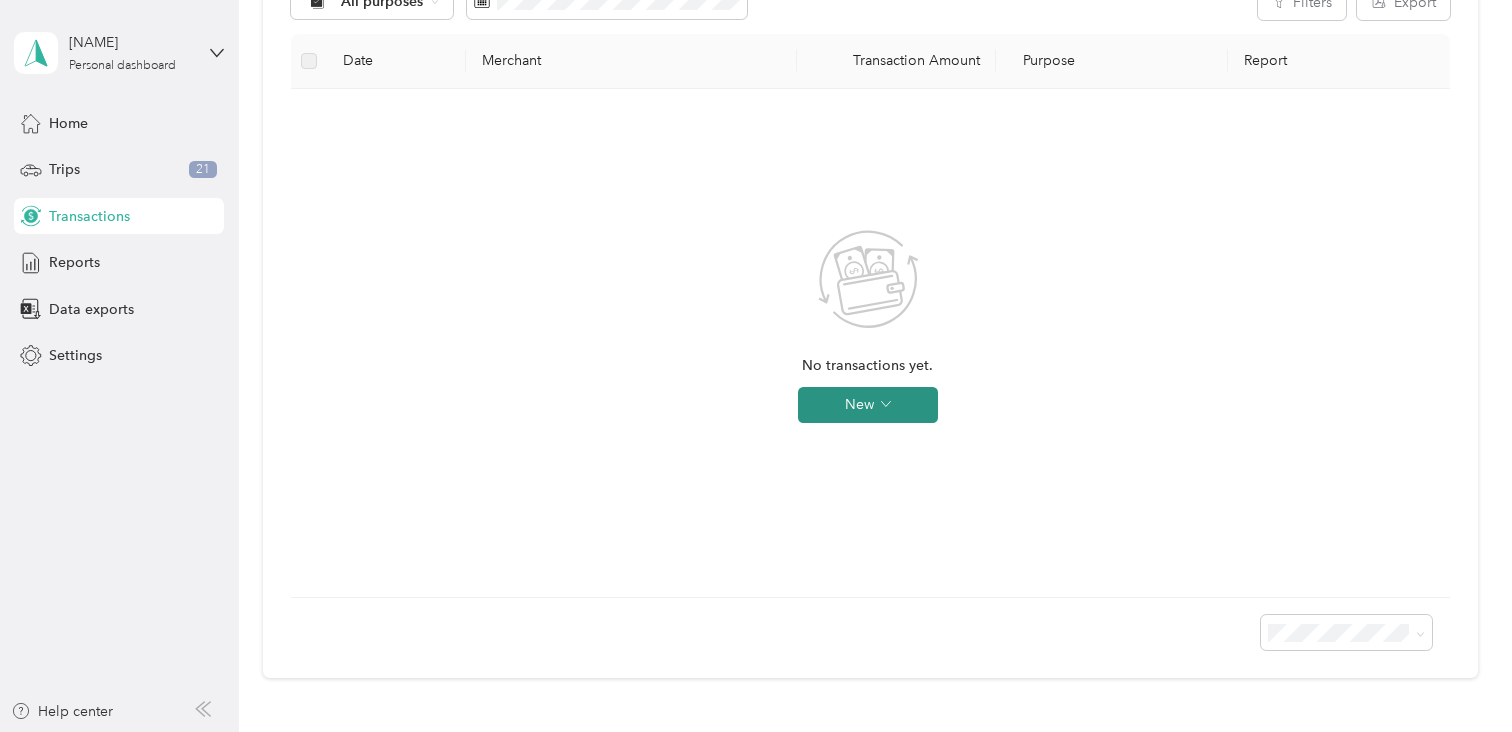 click on "New" at bounding box center (868, 405) 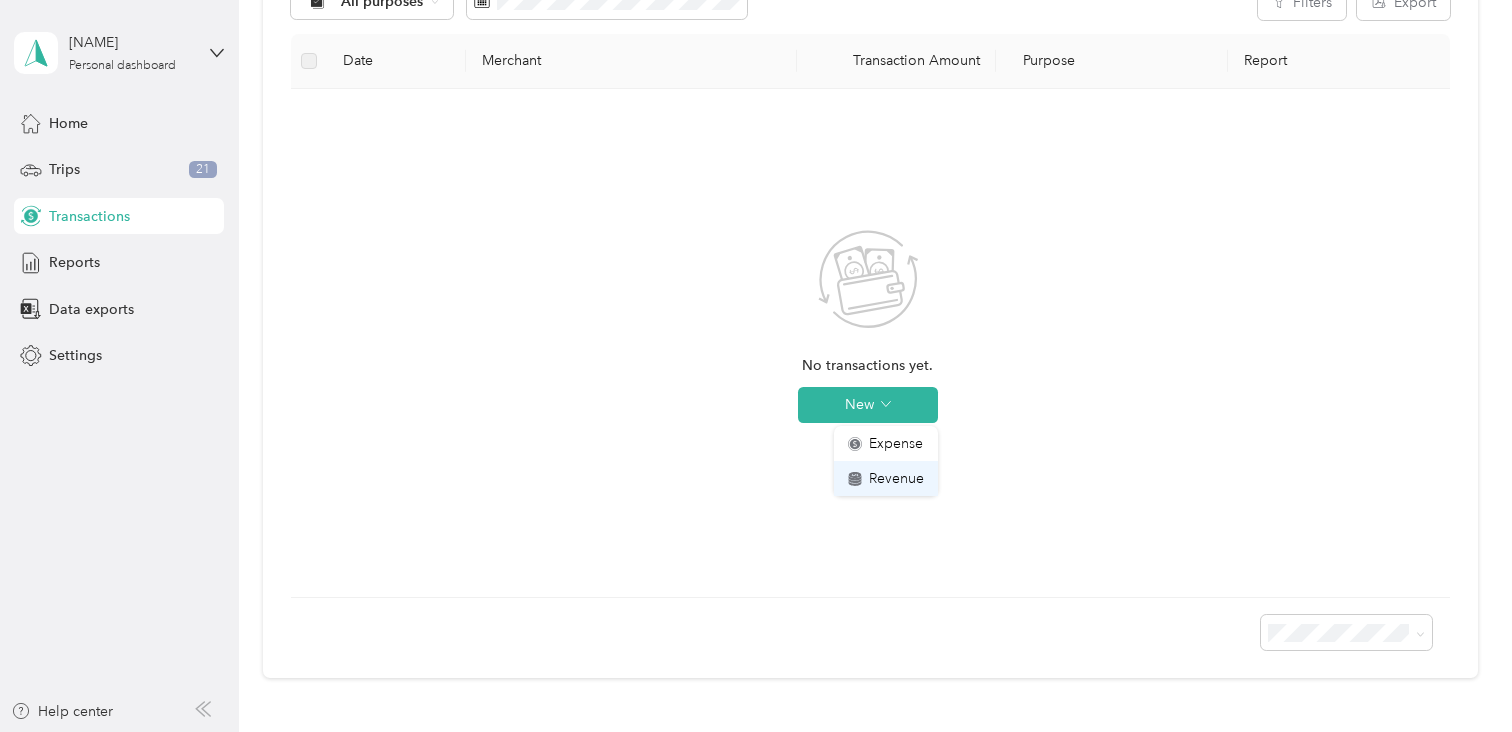 click on "Revenue" at bounding box center (896, 478) 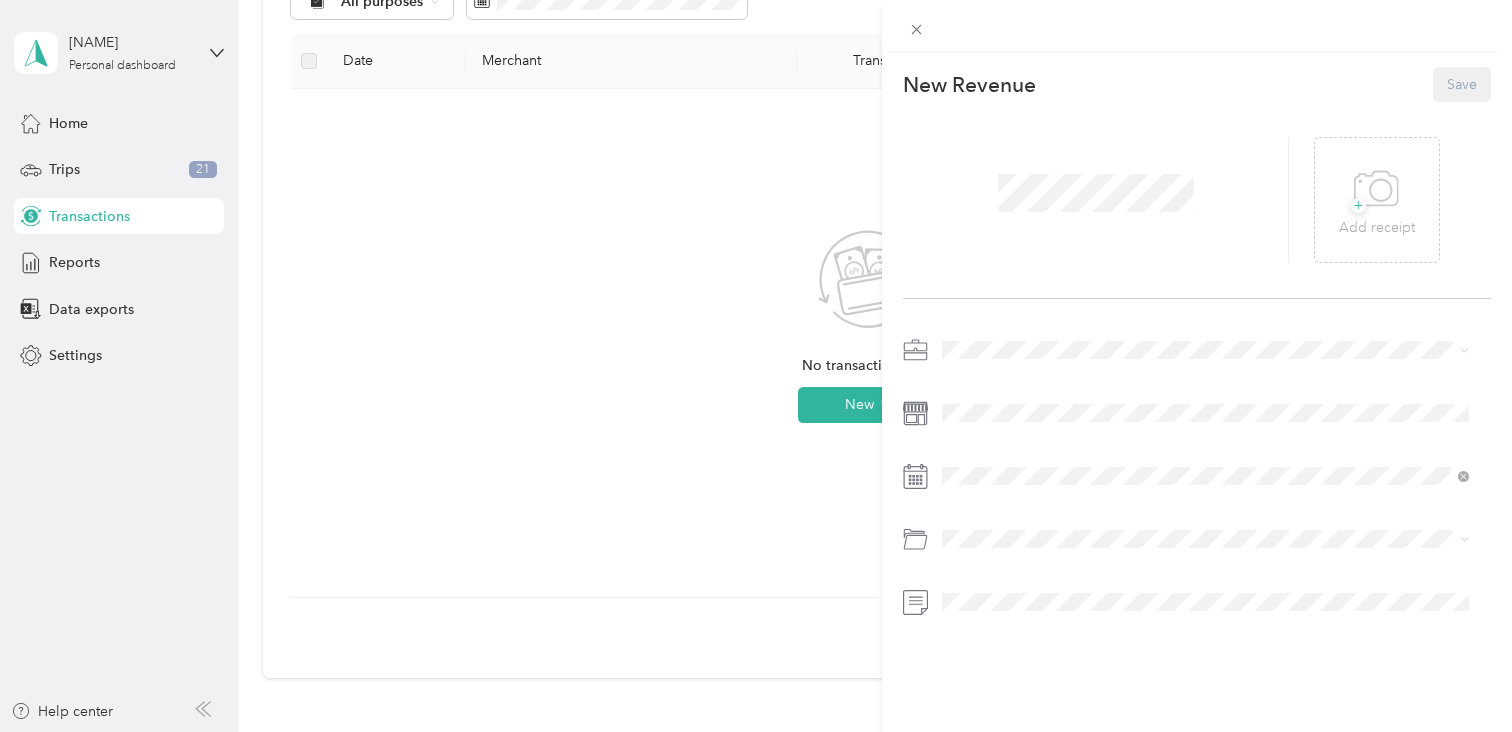 click on "This  revenue  cannot be edited because it is either under review, approved, or paid. Contact your Team Manager to edit it. New Revenue  Save + Add receipt" at bounding box center (756, 366) 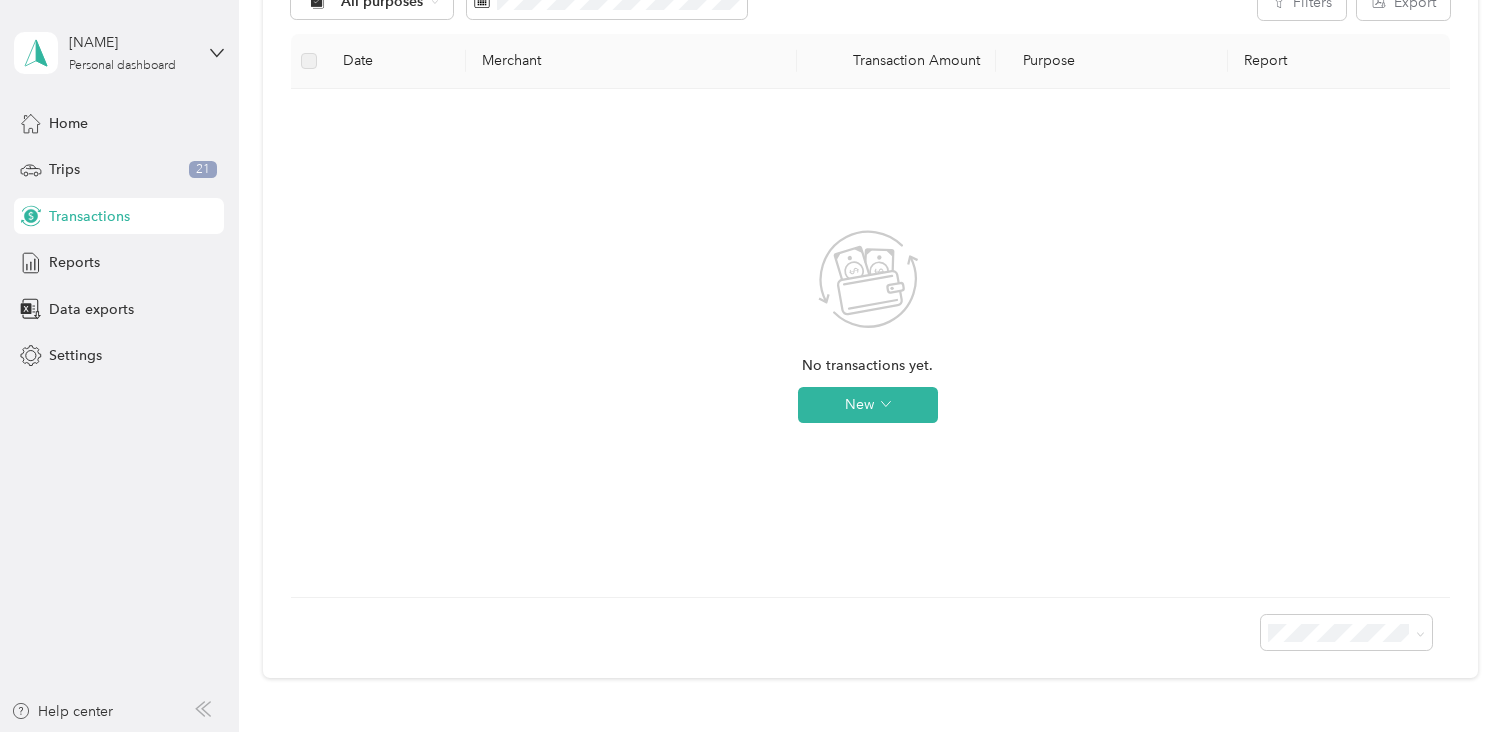 click on "New" at bounding box center (868, 405) 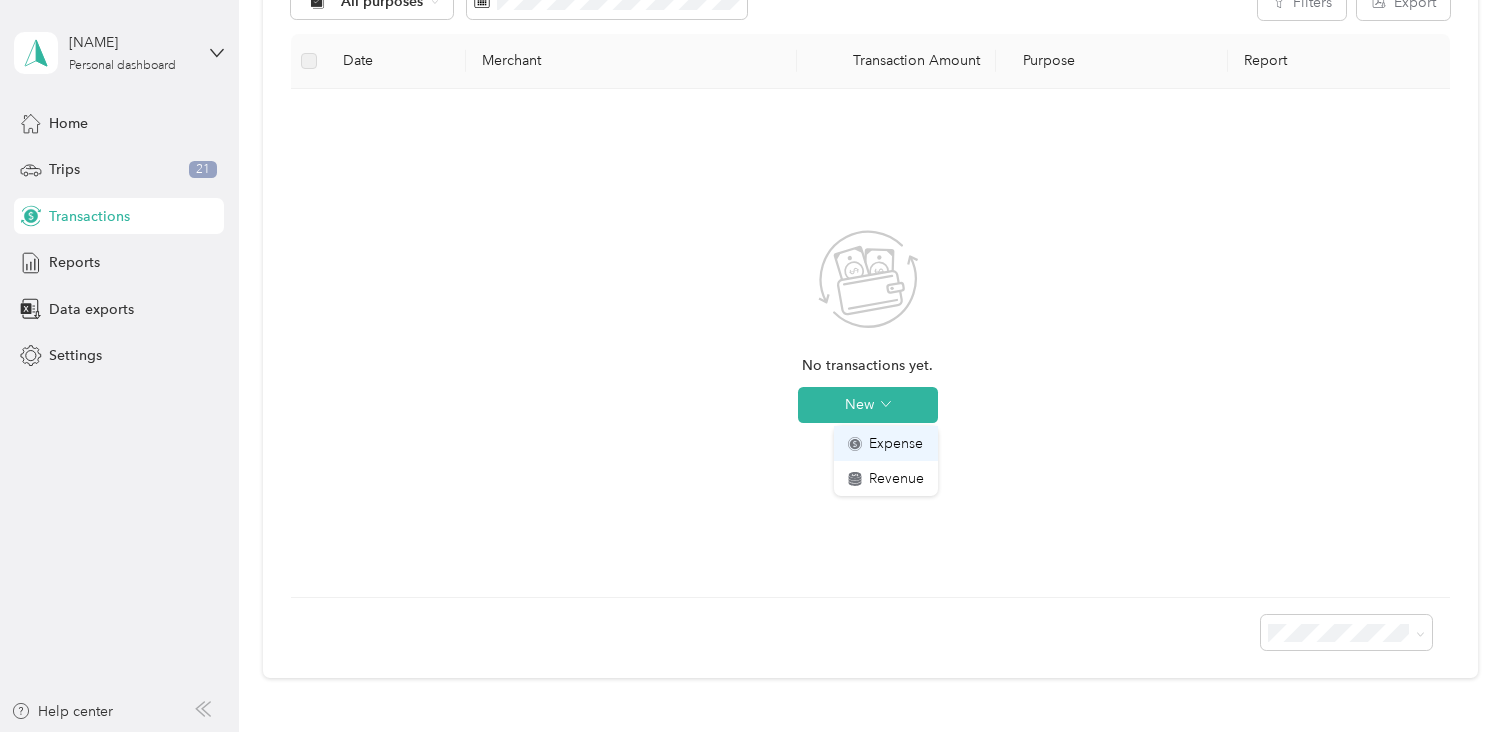 click on "Expense" at bounding box center (896, 443) 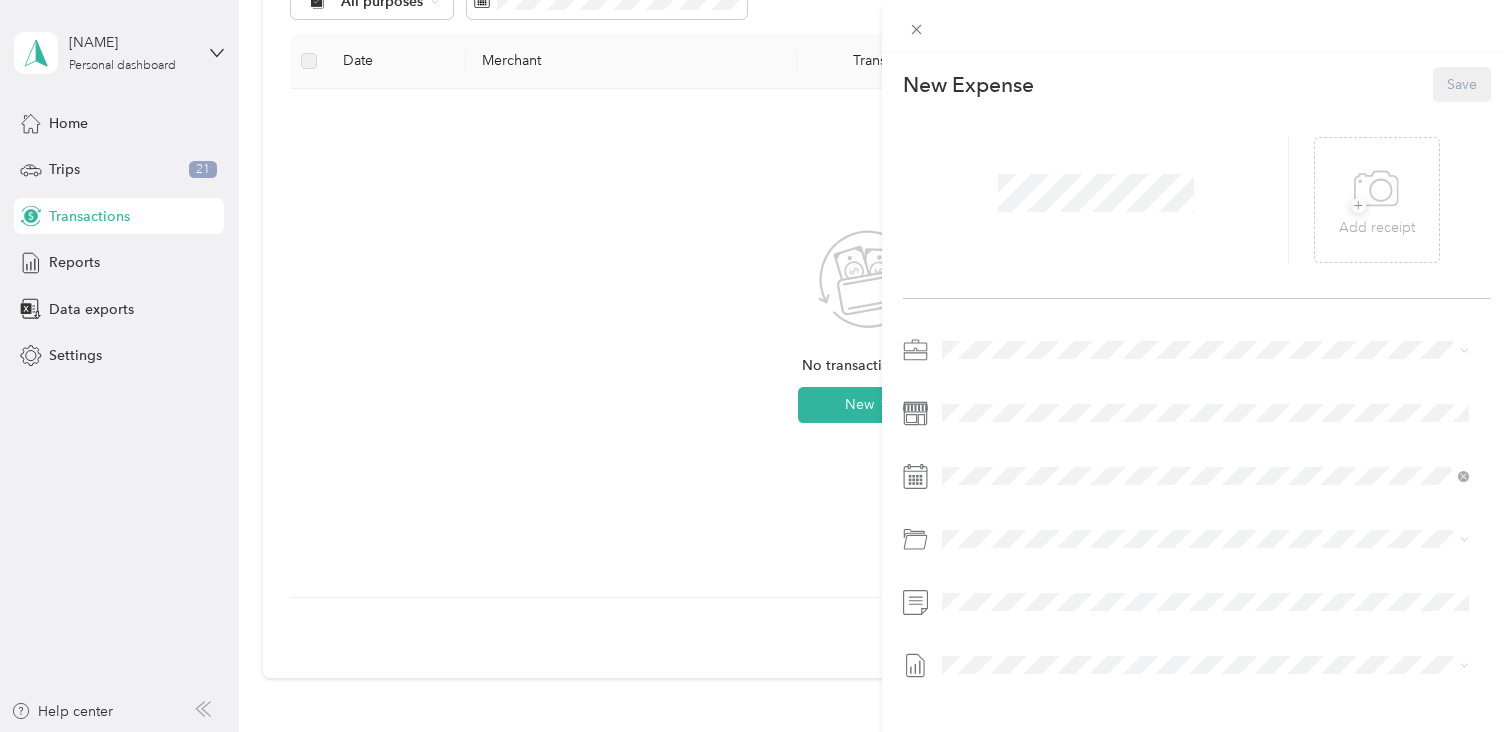 click on "Fuel - Non - Lex Hire Vehicle" at bounding box center (1205, 398) 